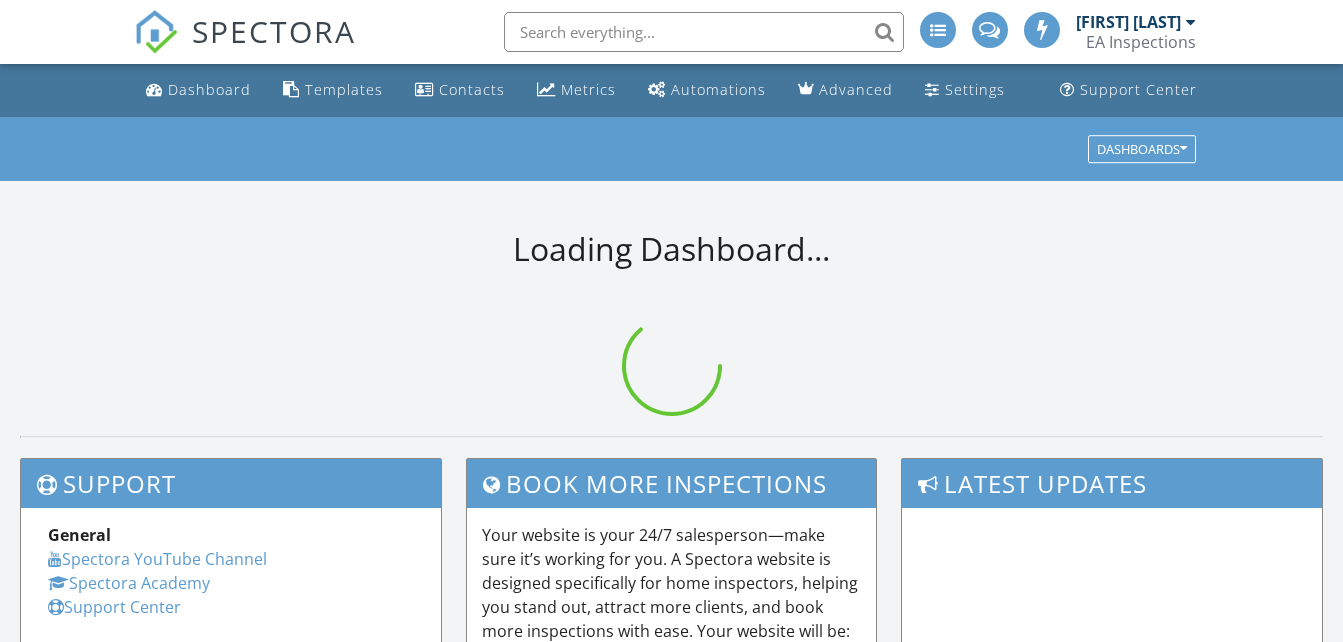 scroll, scrollTop: 0, scrollLeft: 0, axis: both 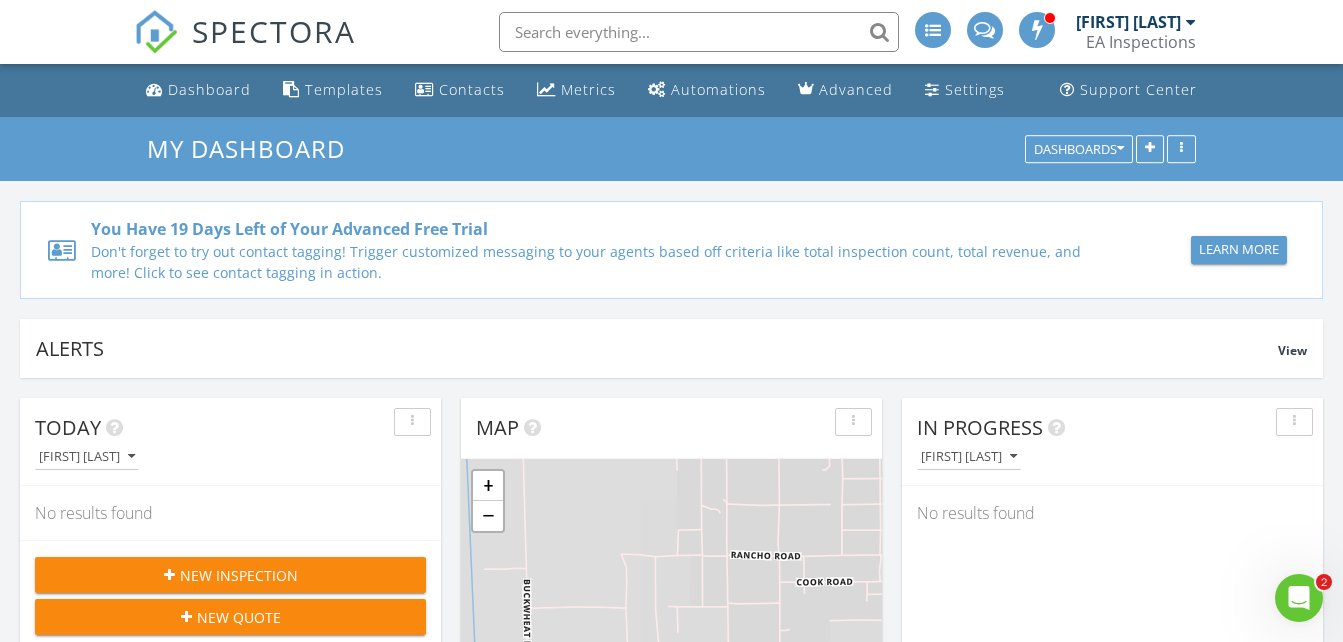 click on "New Inspection" at bounding box center [239, 575] 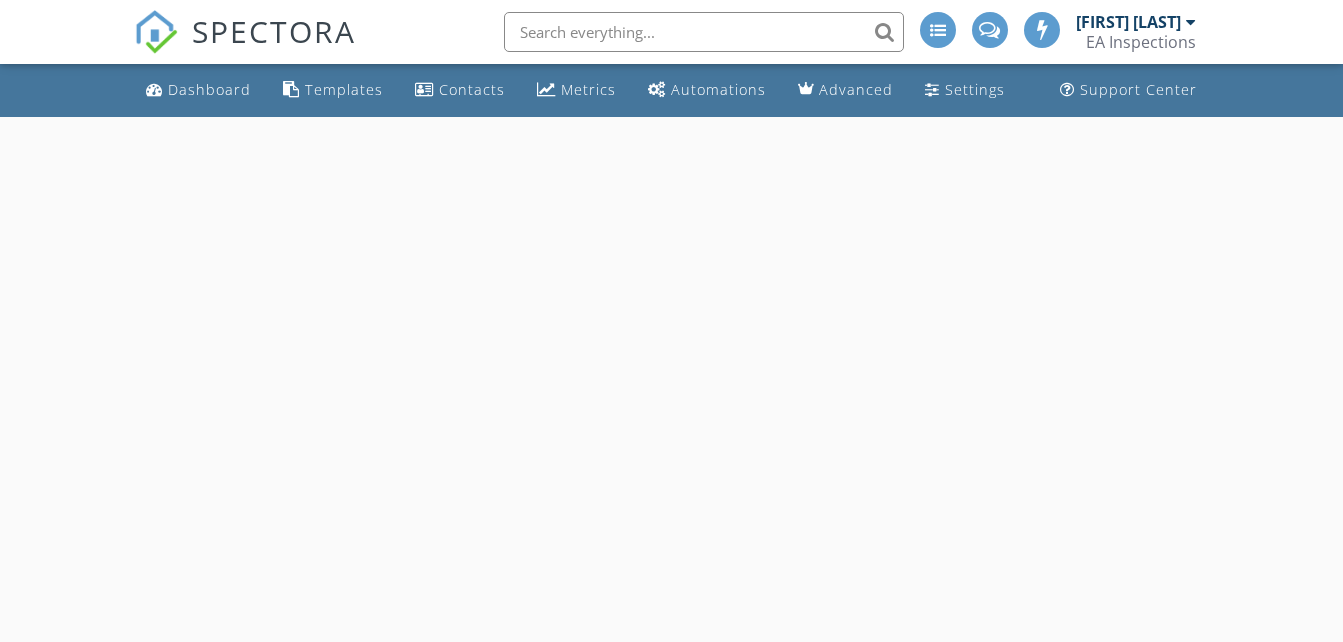 scroll, scrollTop: 0, scrollLeft: 0, axis: both 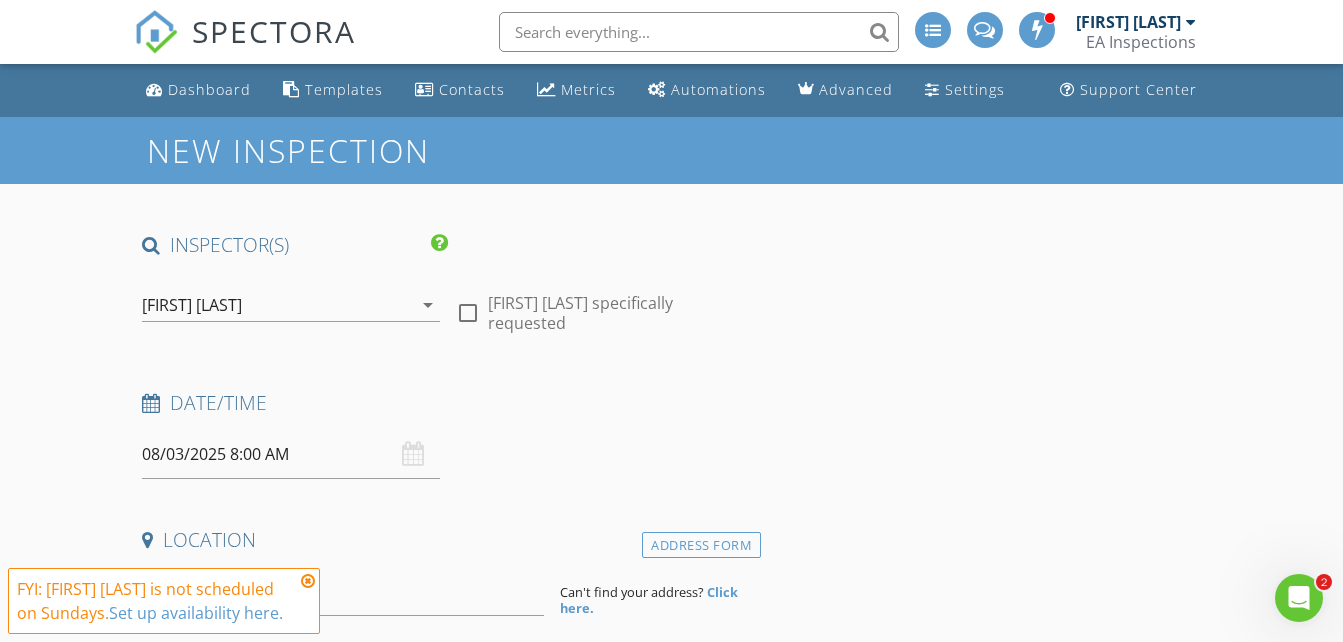 click at bounding box center (468, 313) 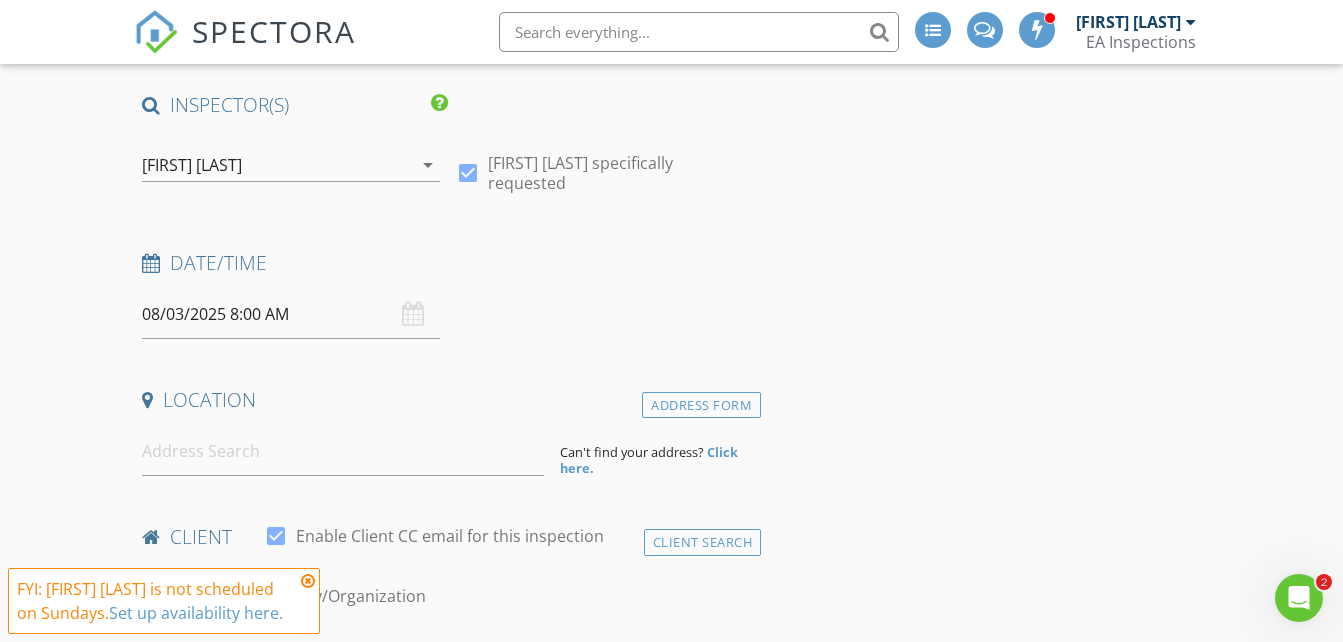scroll, scrollTop: 145, scrollLeft: 0, axis: vertical 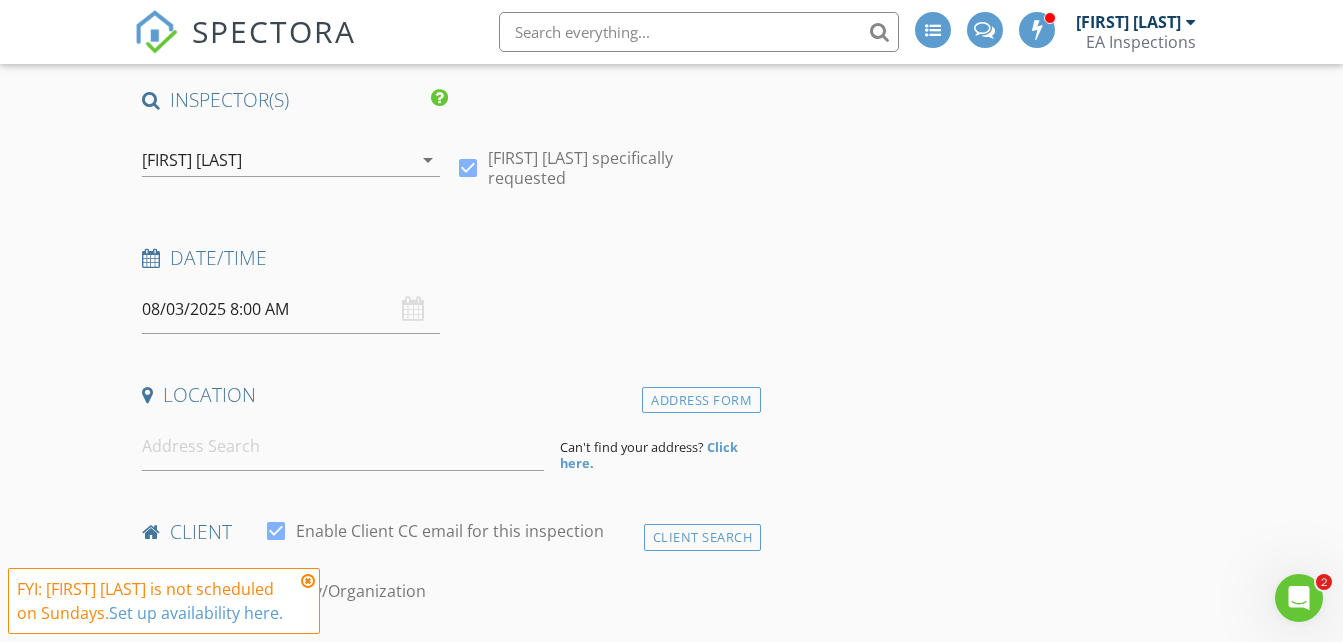 click on "08/03/2025 8:00 AM" at bounding box center (290, 309) 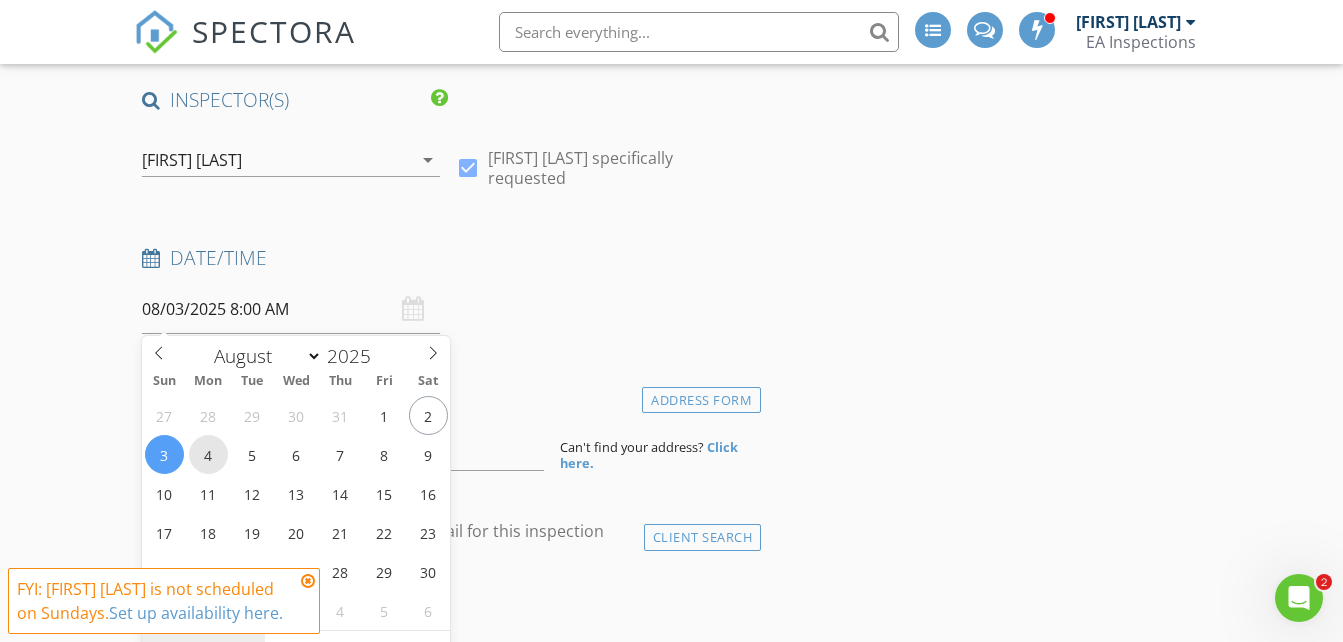 type on "08/04/2025 8:00 AM" 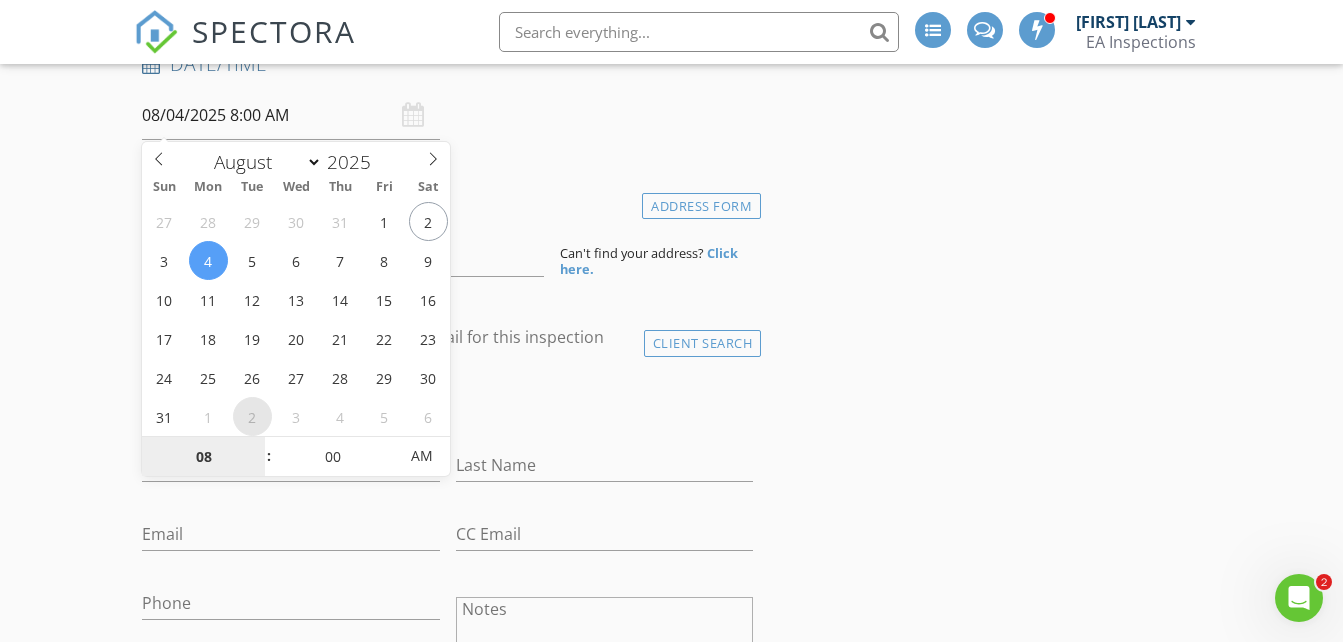 scroll, scrollTop: 345, scrollLeft: 0, axis: vertical 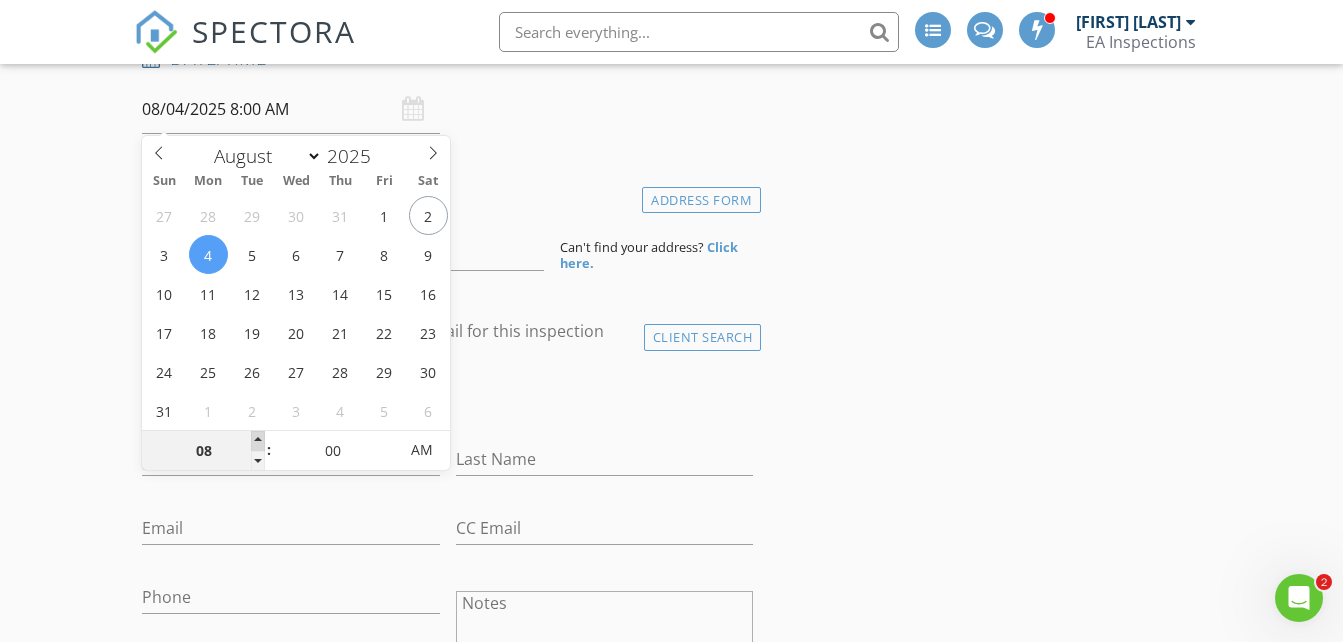 type on "09" 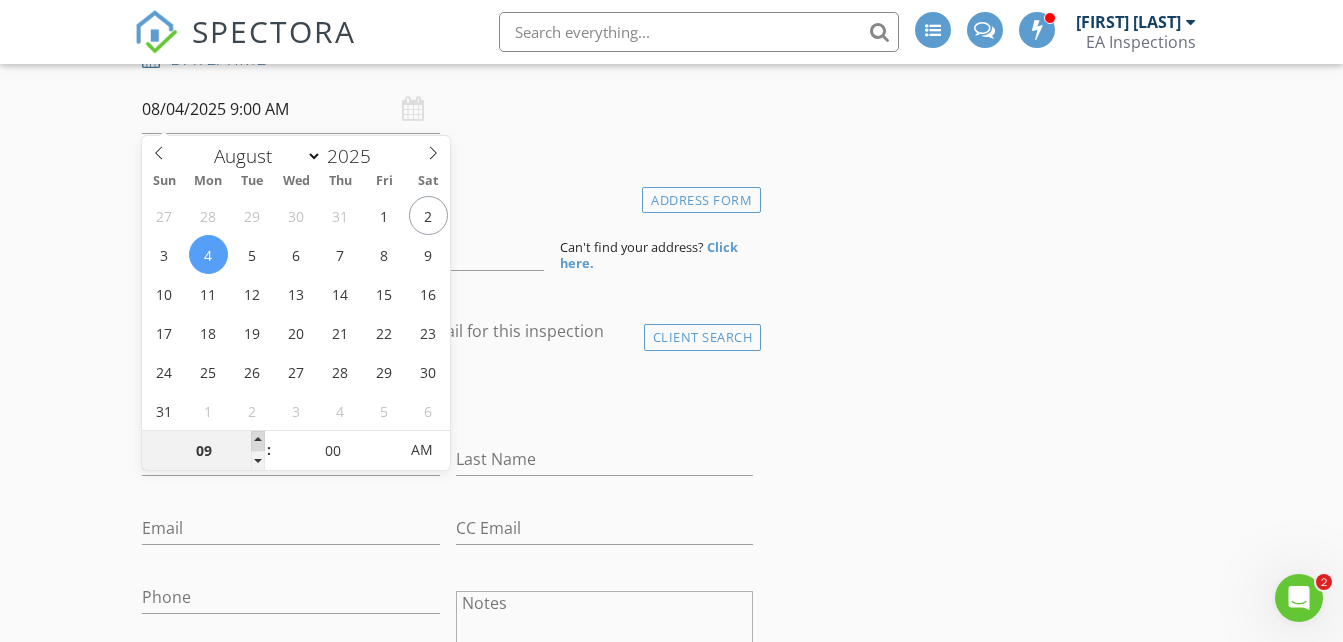 click at bounding box center [258, 441] 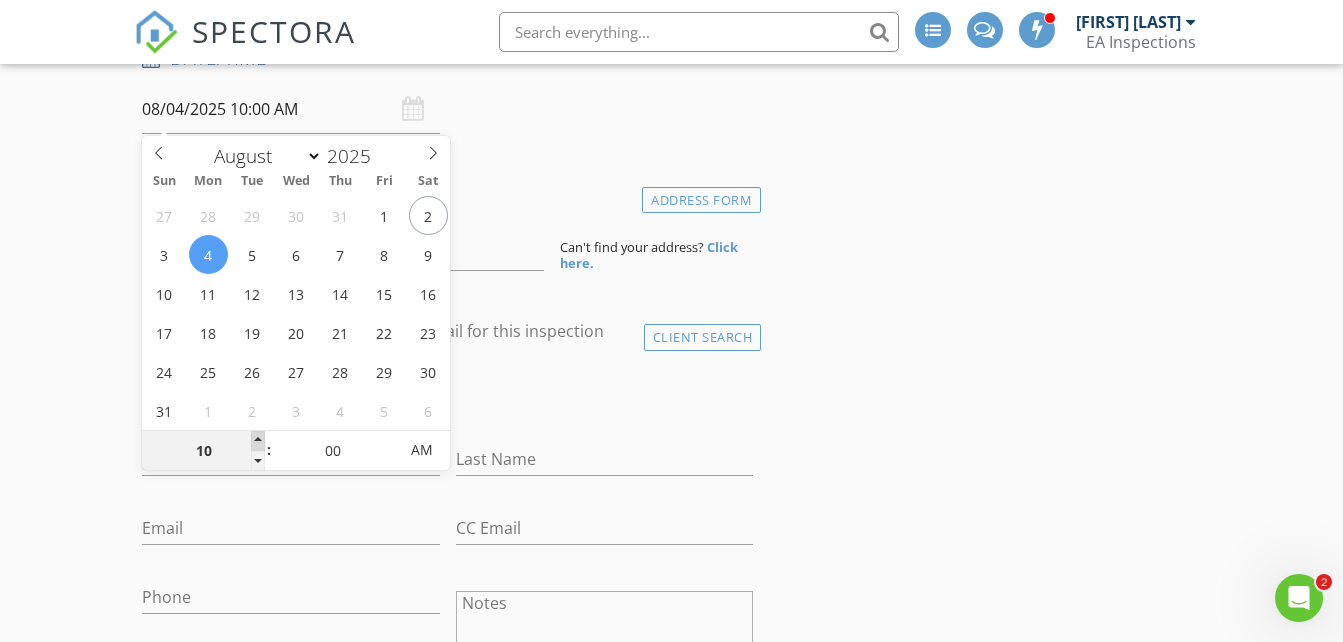 click at bounding box center (258, 441) 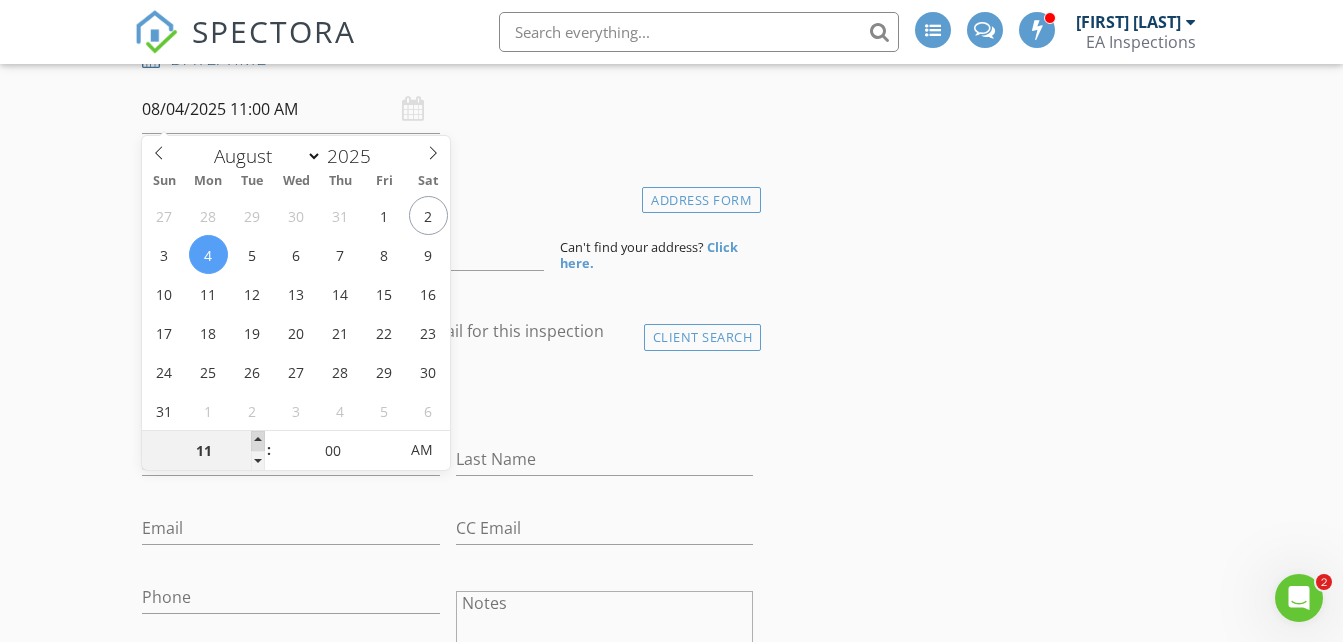 click at bounding box center (258, 441) 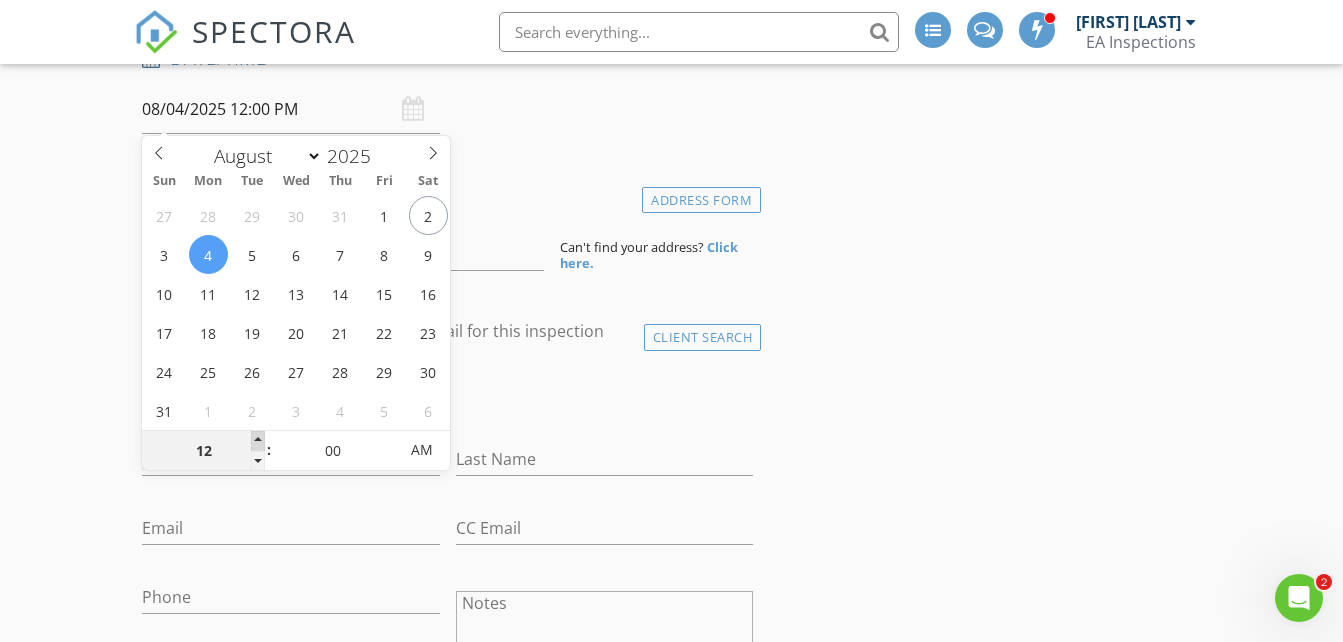 click at bounding box center (258, 441) 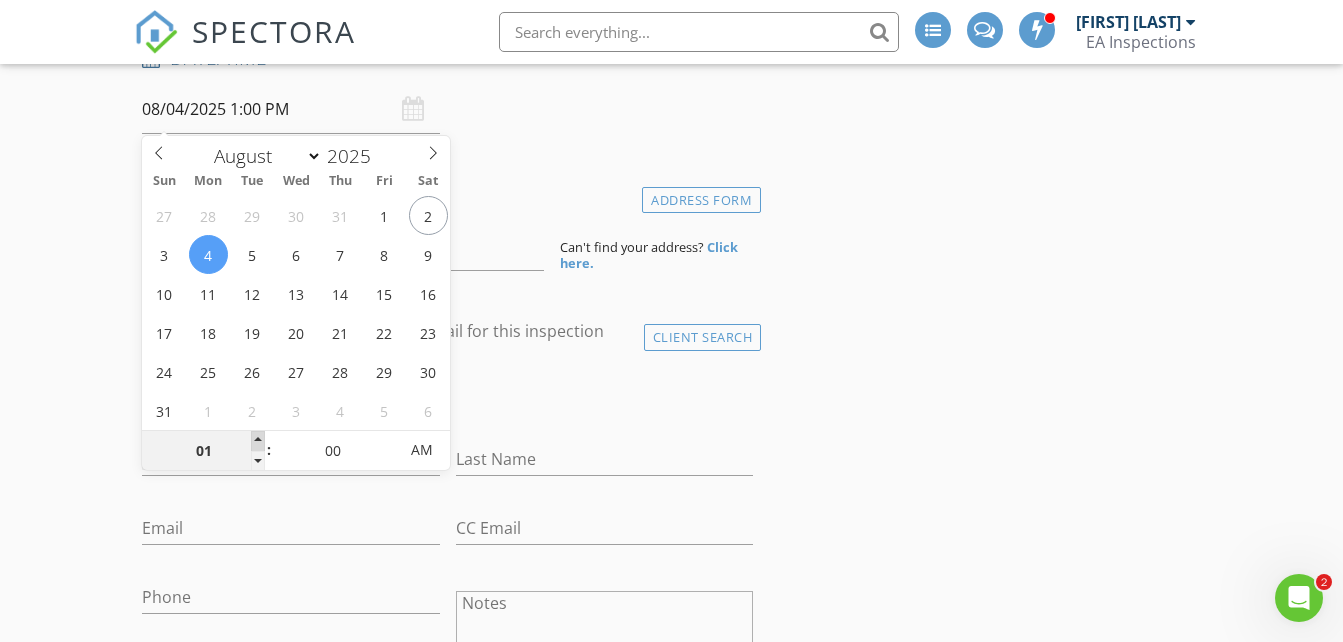 click at bounding box center (258, 441) 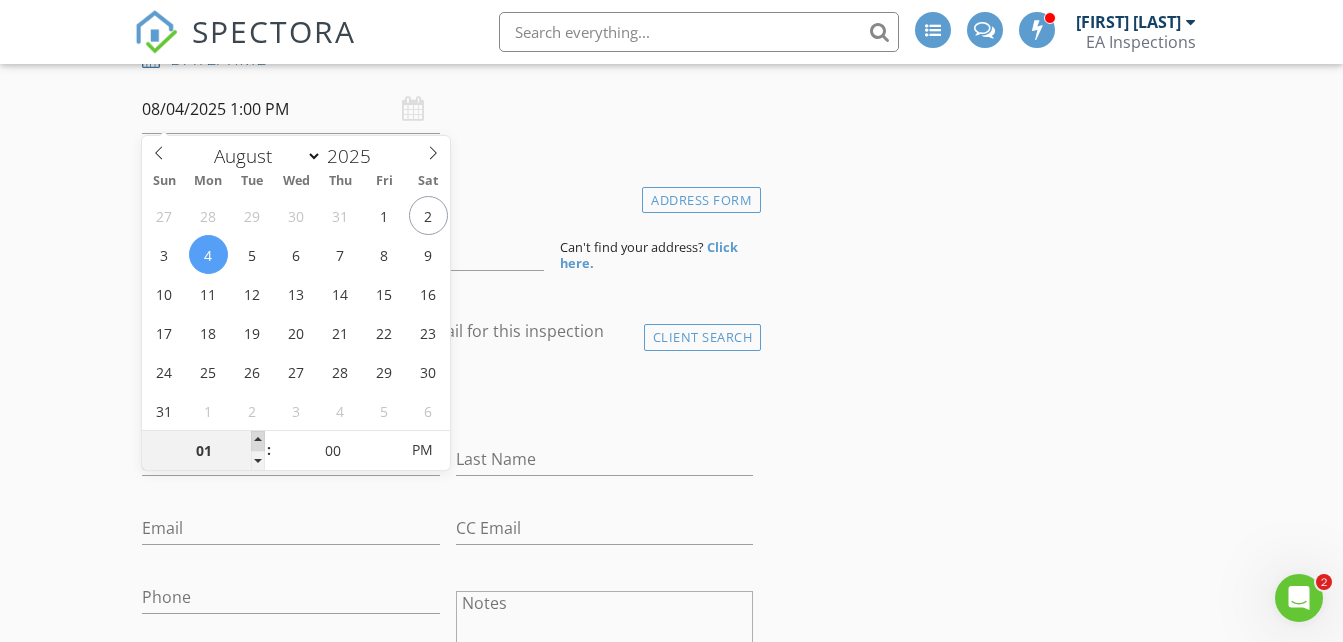 type on "02" 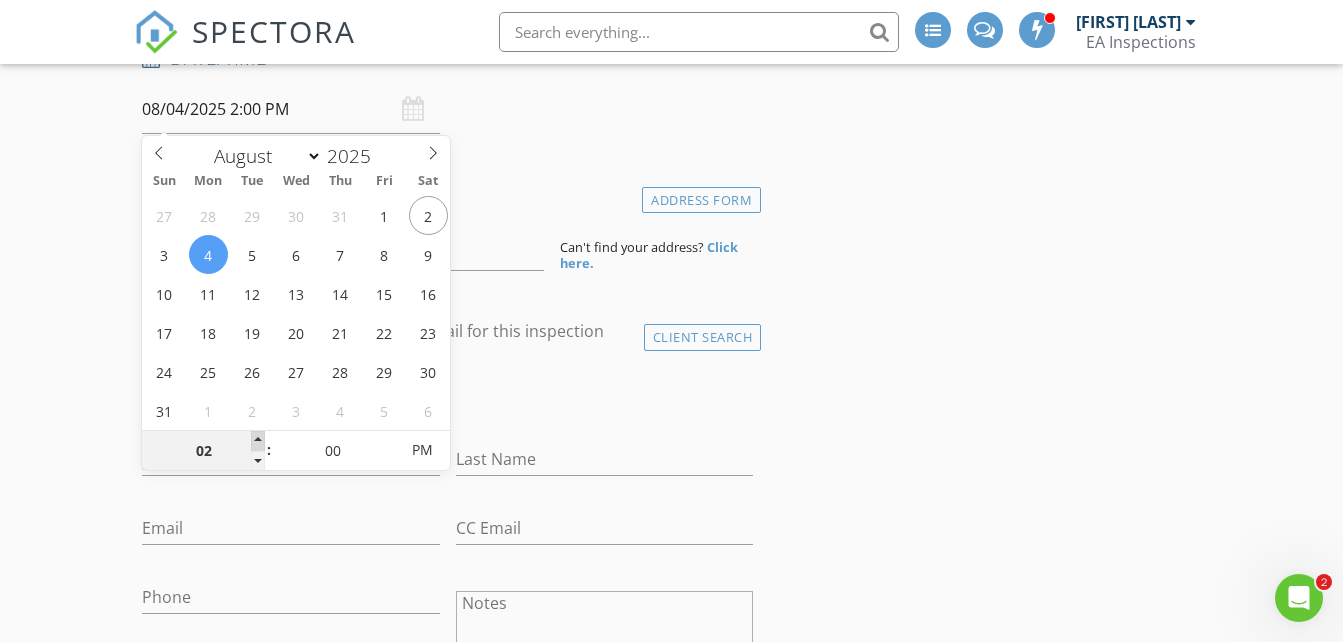 click at bounding box center [258, 441] 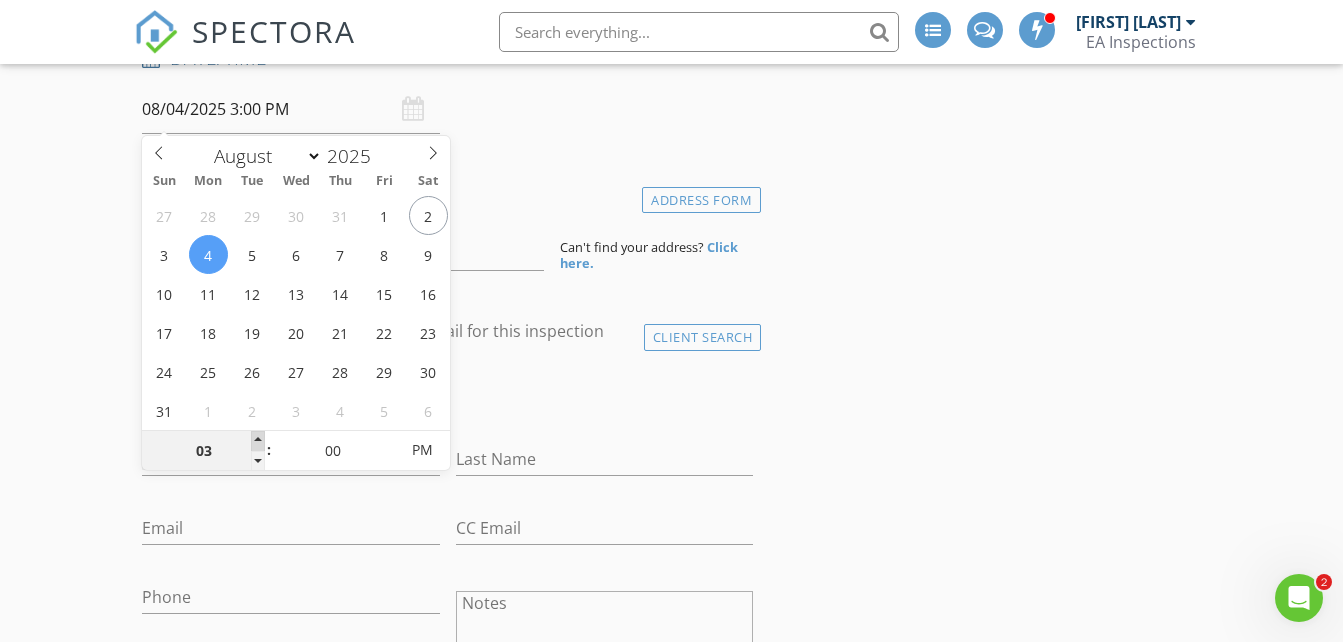 click at bounding box center [258, 441] 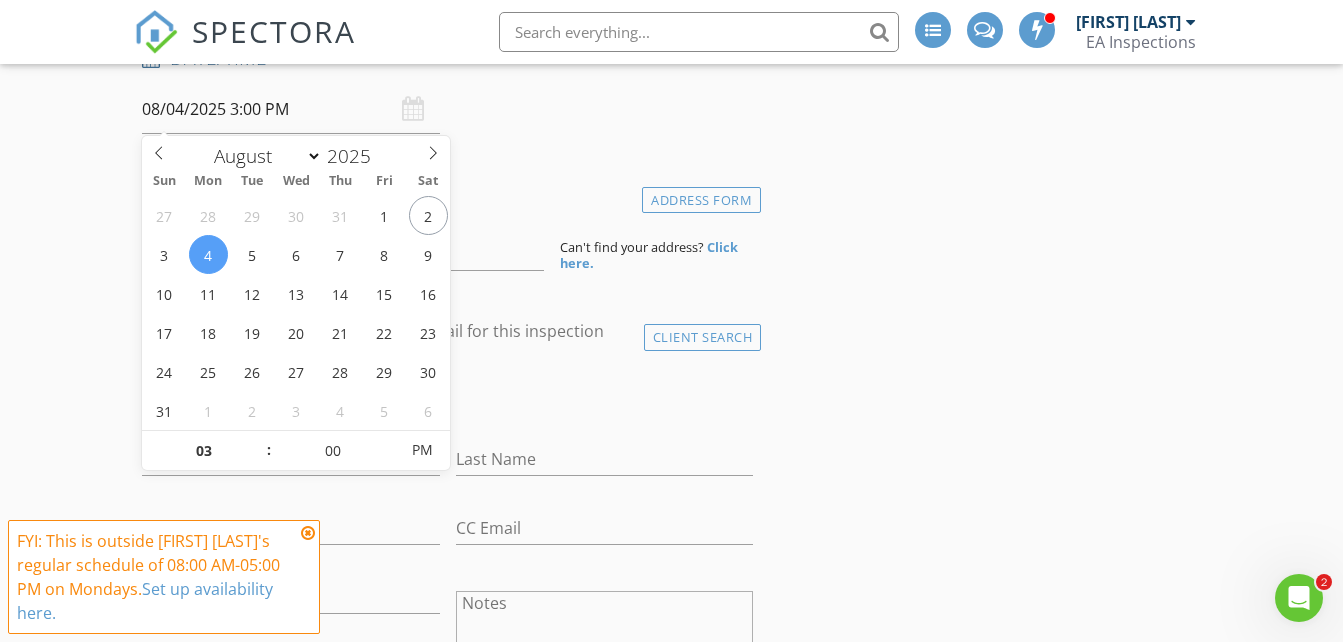 click on "check_box_outline_blank Client is a Company/Organization" at bounding box center [447, 401] 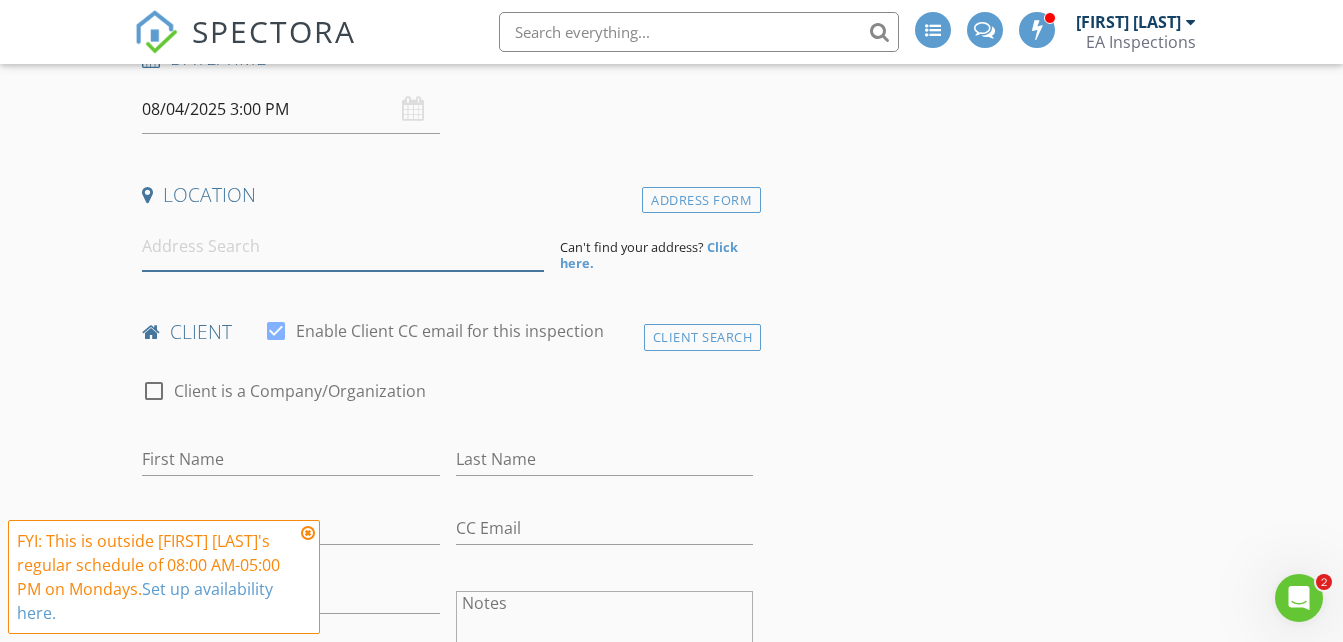 click at bounding box center (343, 246) 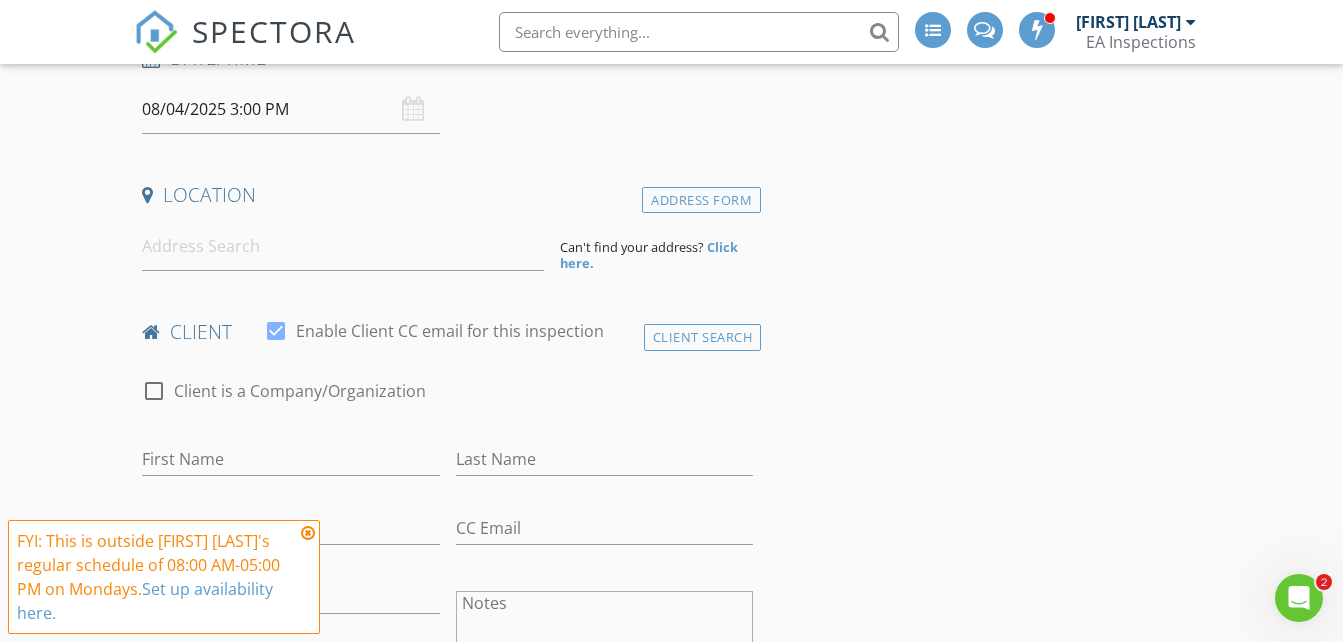 click on "Set up availability here." at bounding box center (145, 601) 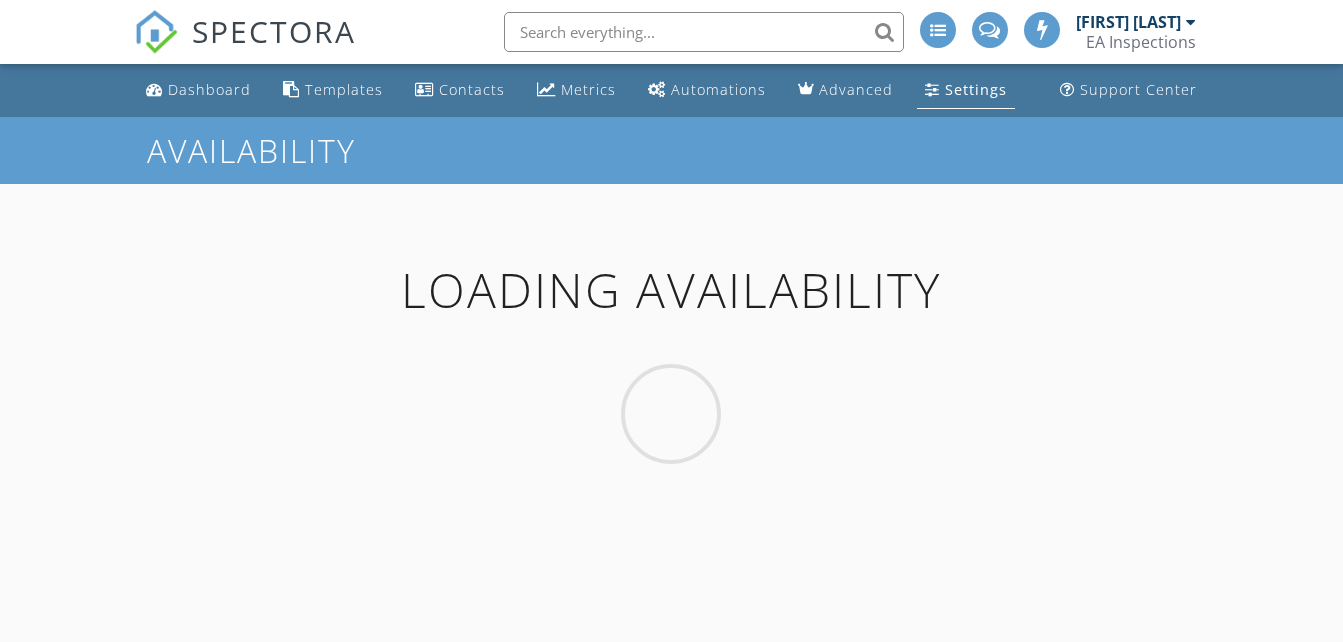scroll, scrollTop: 0, scrollLeft: 0, axis: both 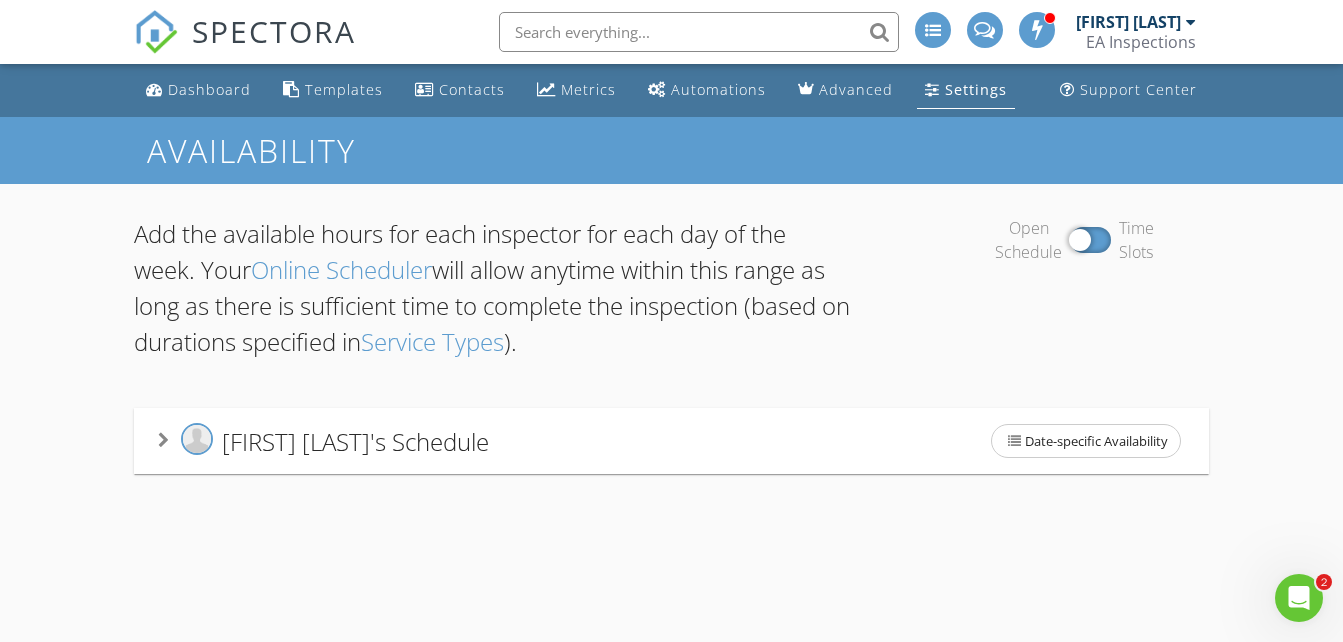 click at bounding box center [1090, 240] 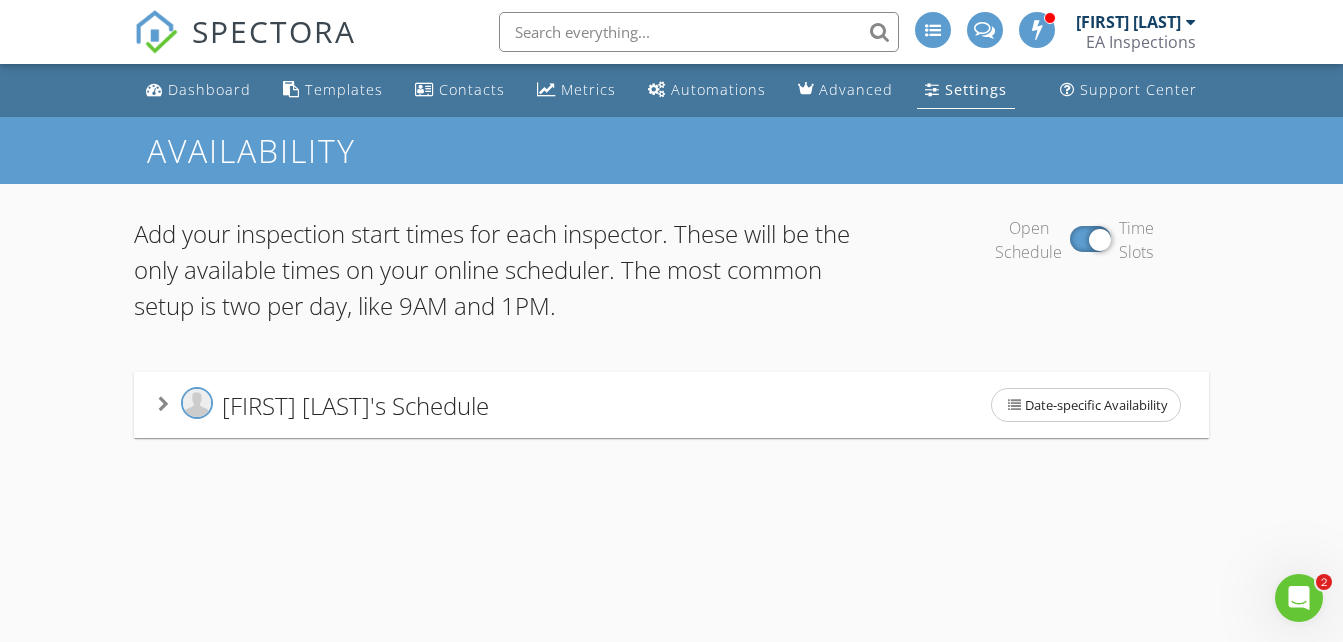 click at bounding box center (1090, 239) 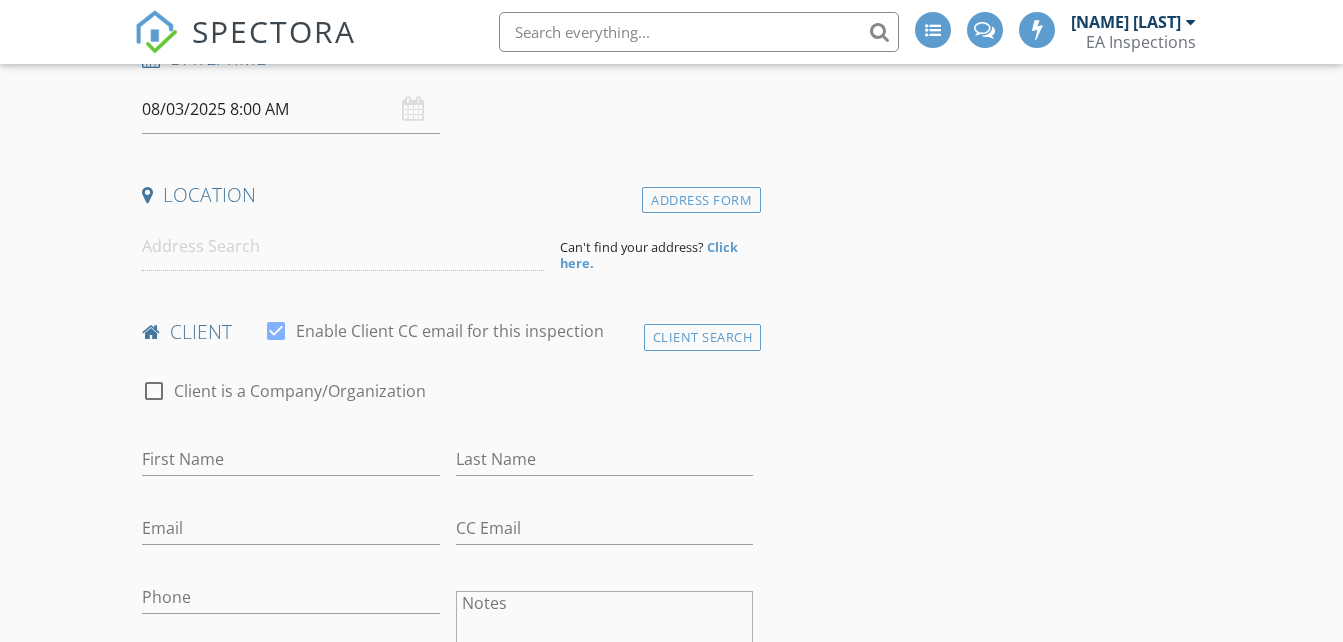 scroll, scrollTop: 345, scrollLeft: 0, axis: vertical 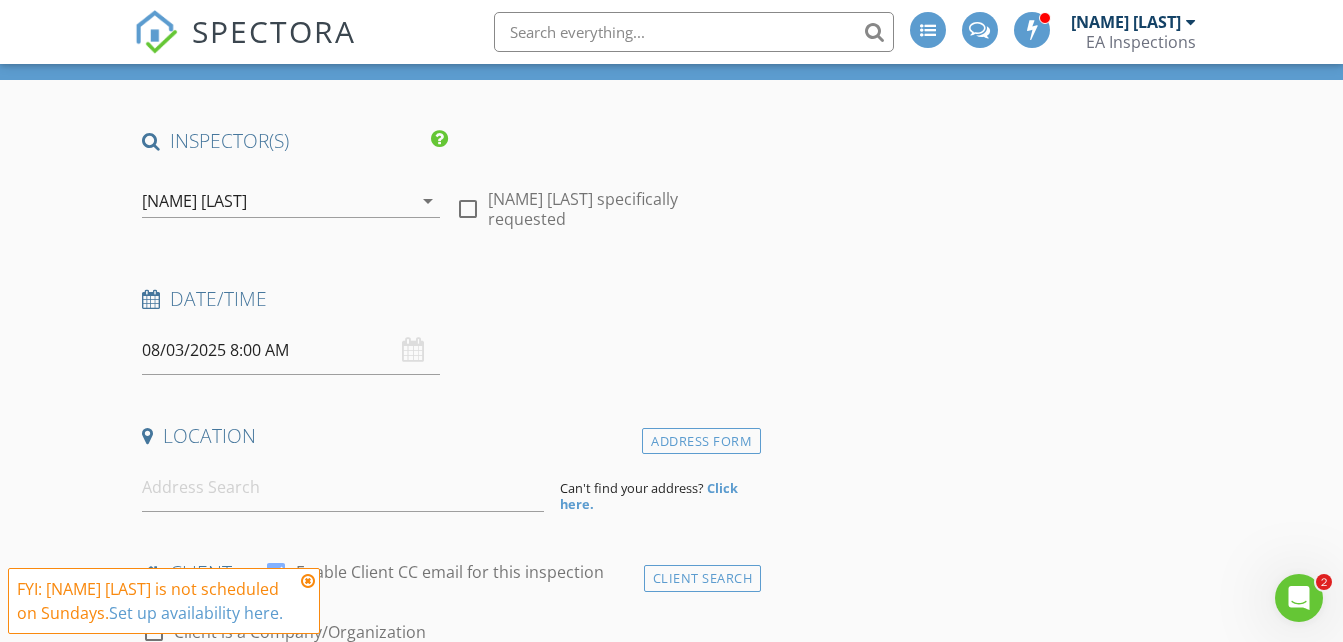 click on "Set up availability here." at bounding box center [196, 613] 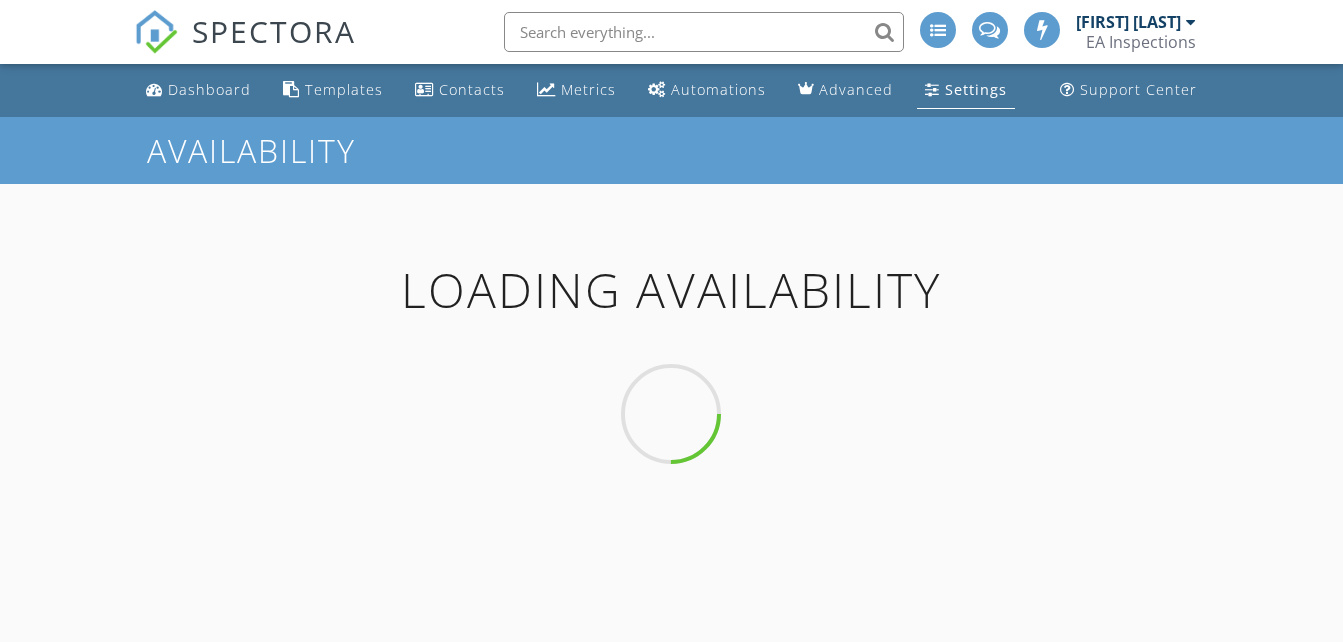scroll, scrollTop: 0, scrollLeft: 0, axis: both 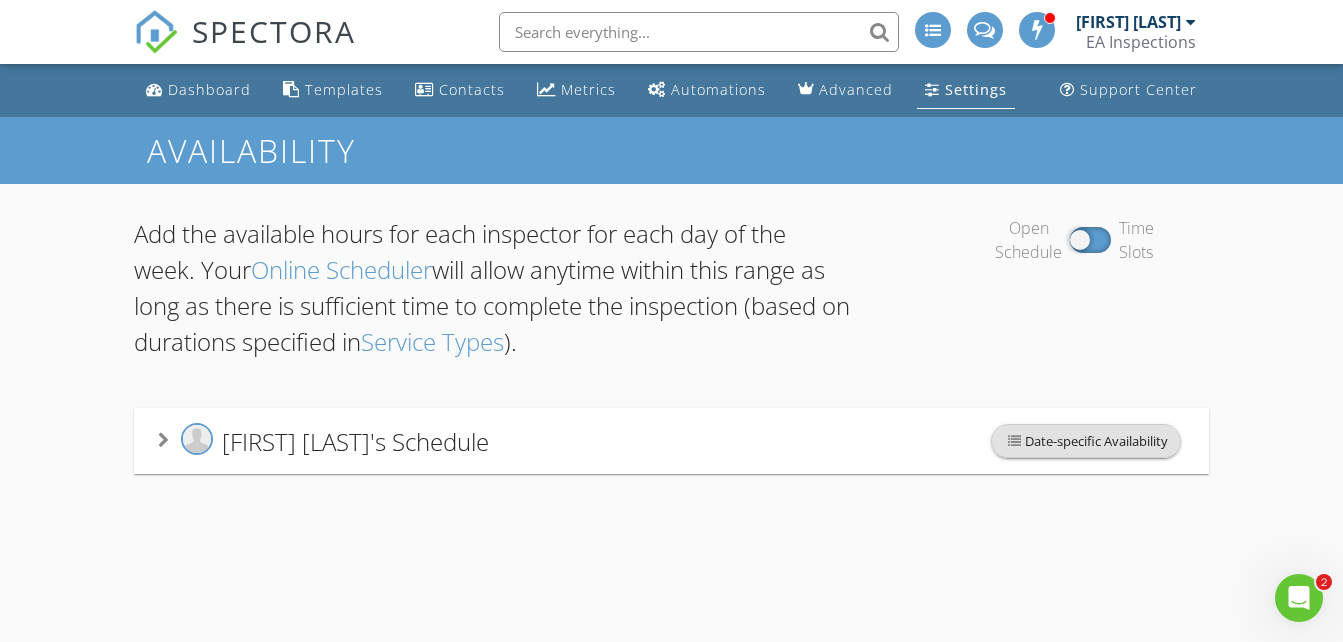 click on "Date-specific Availability" at bounding box center [1086, 441] 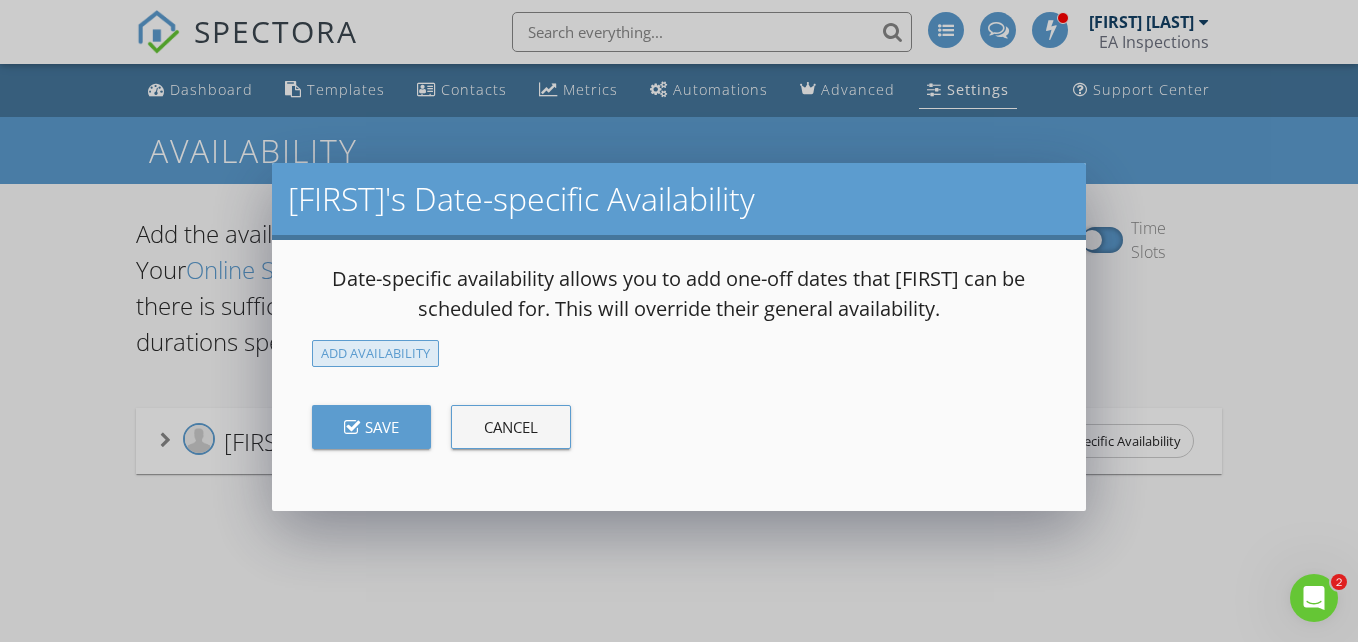 click on "Add Availability" at bounding box center [375, 353] 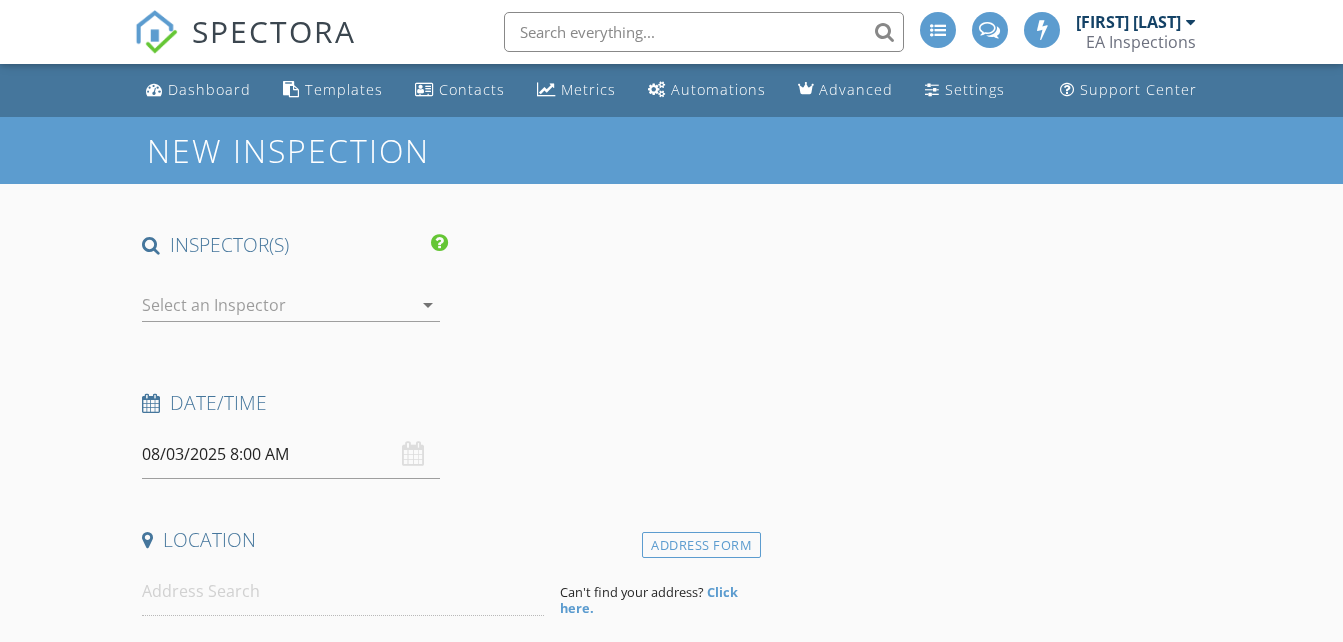 scroll, scrollTop: 104, scrollLeft: 0, axis: vertical 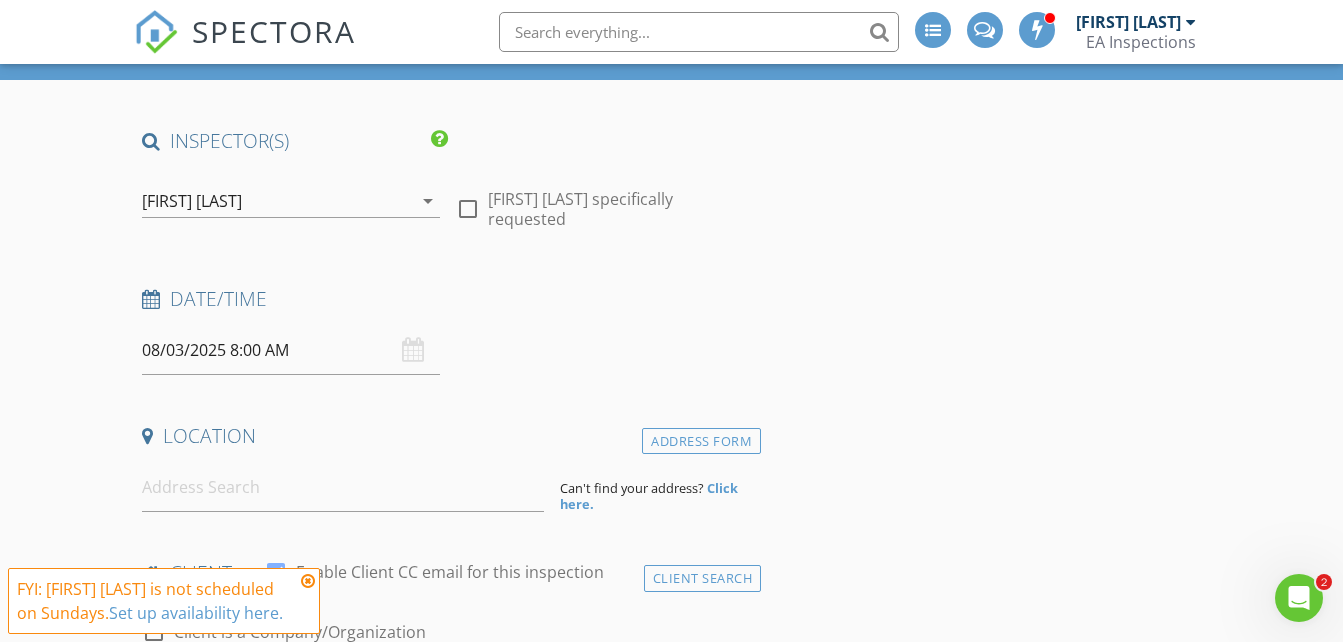 click on "08/03/2025 8:00 AM" at bounding box center (290, 350) 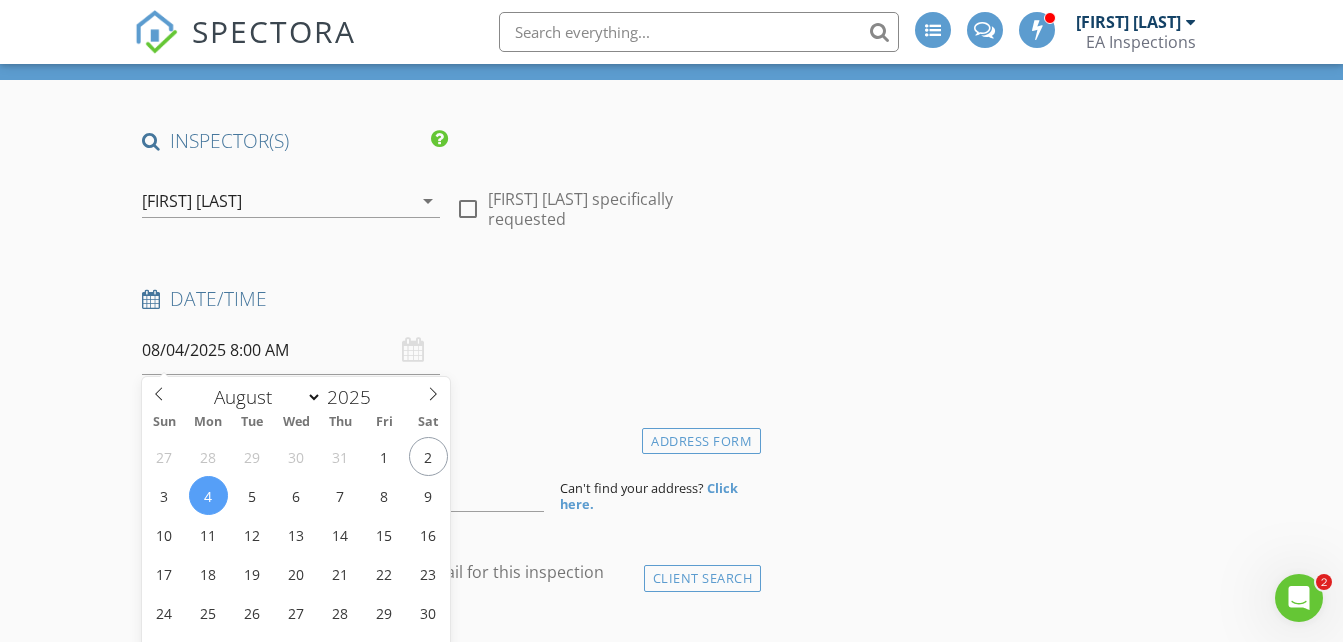 scroll, scrollTop: 474, scrollLeft: 0, axis: vertical 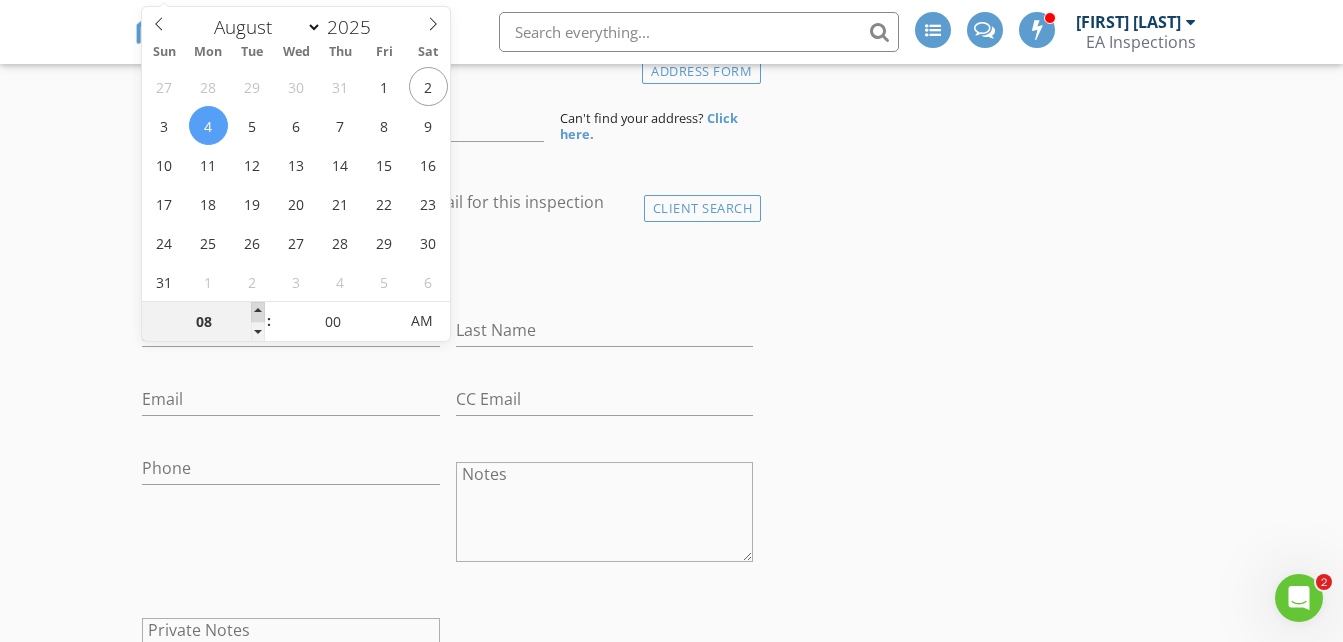 type on "08/04/2025 9:00 AM" 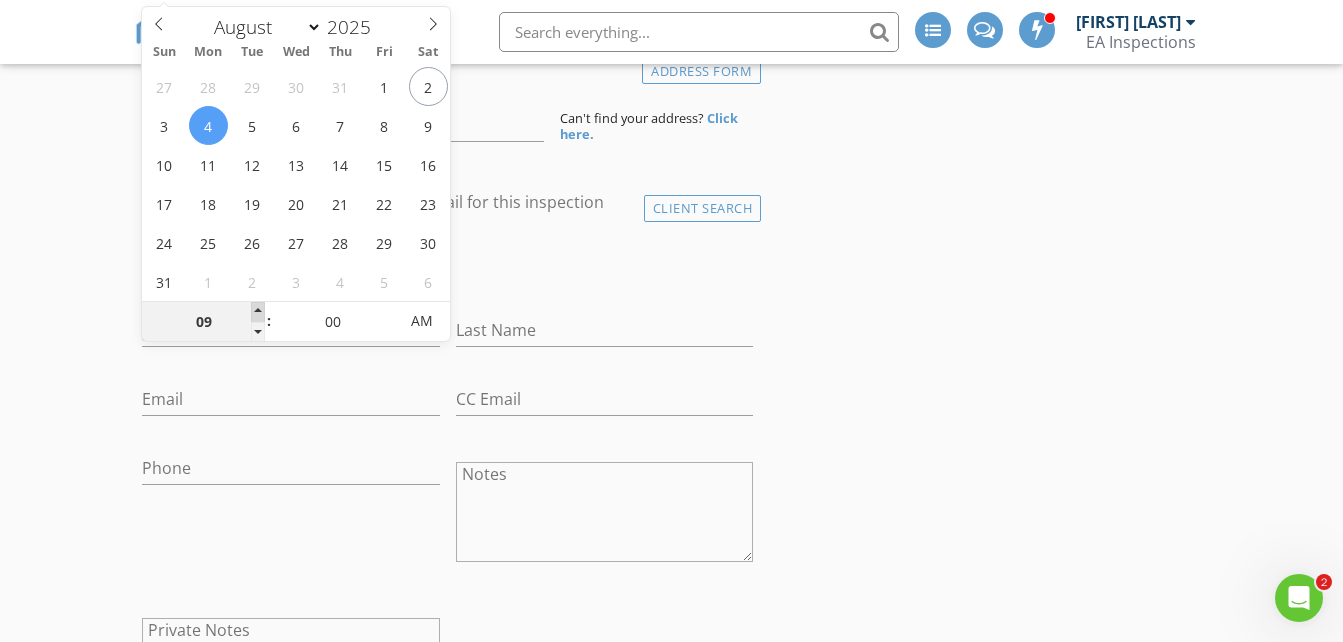 click at bounding box center (258, 312) 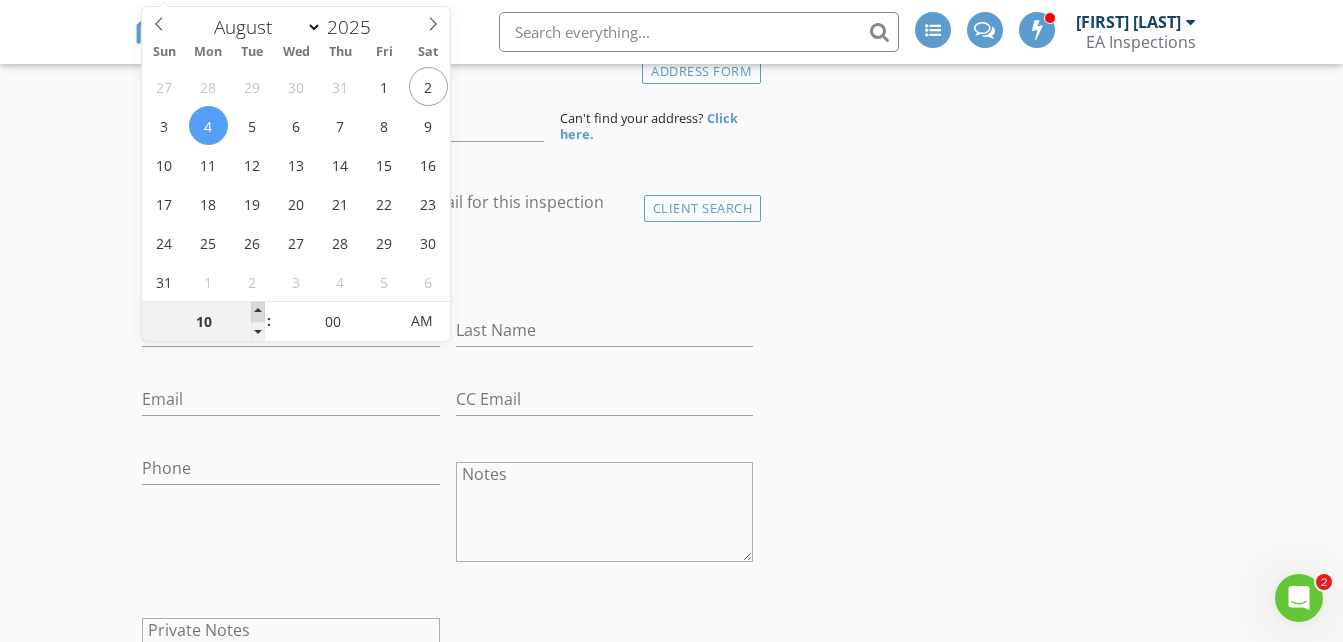 click at bounding box center [258, 312] 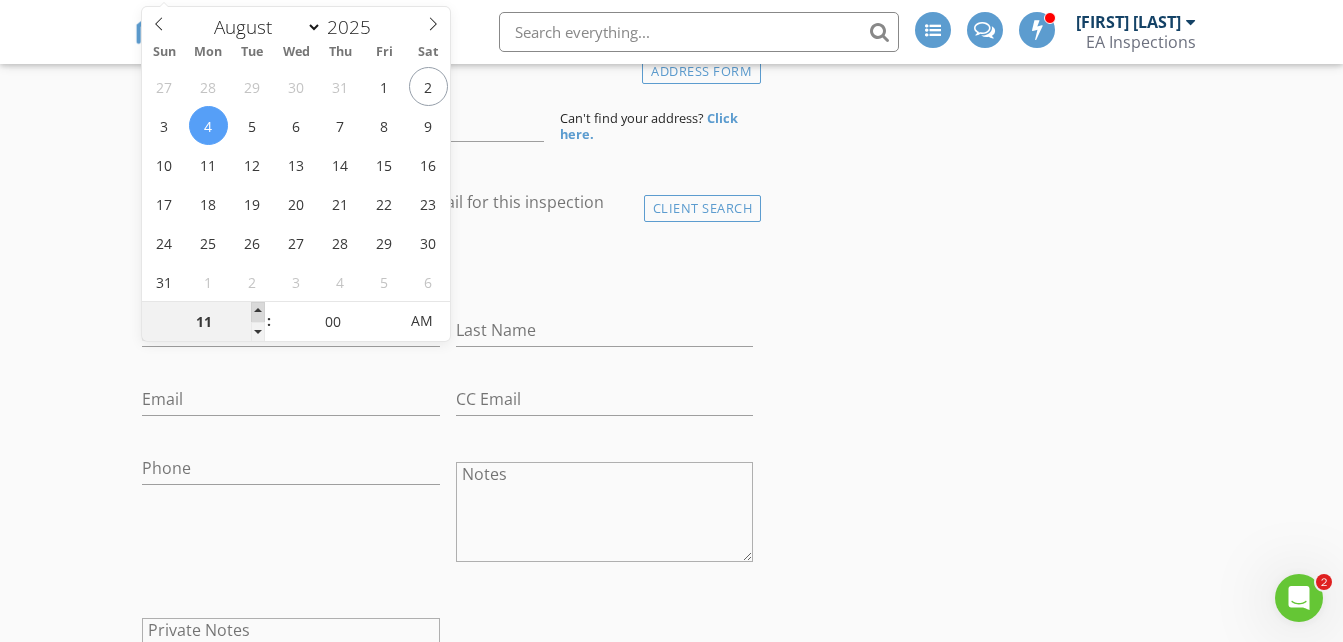 click at bounding box center [258, 312] 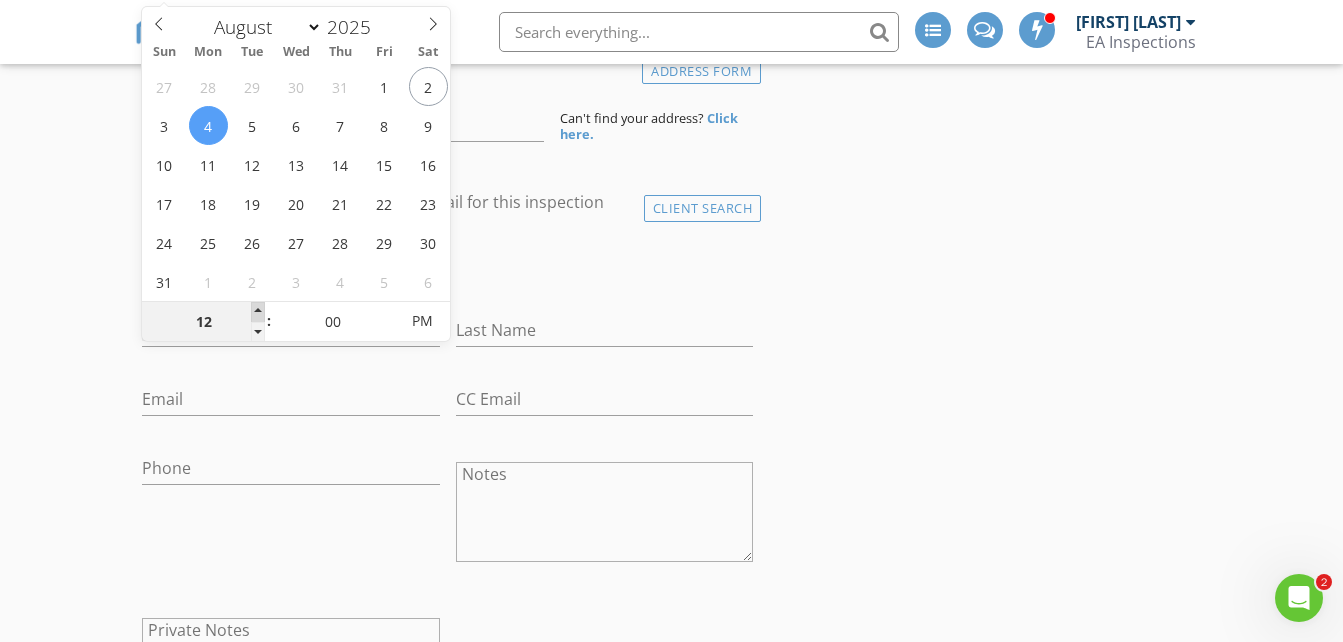 click at bounding box center [258, 312] 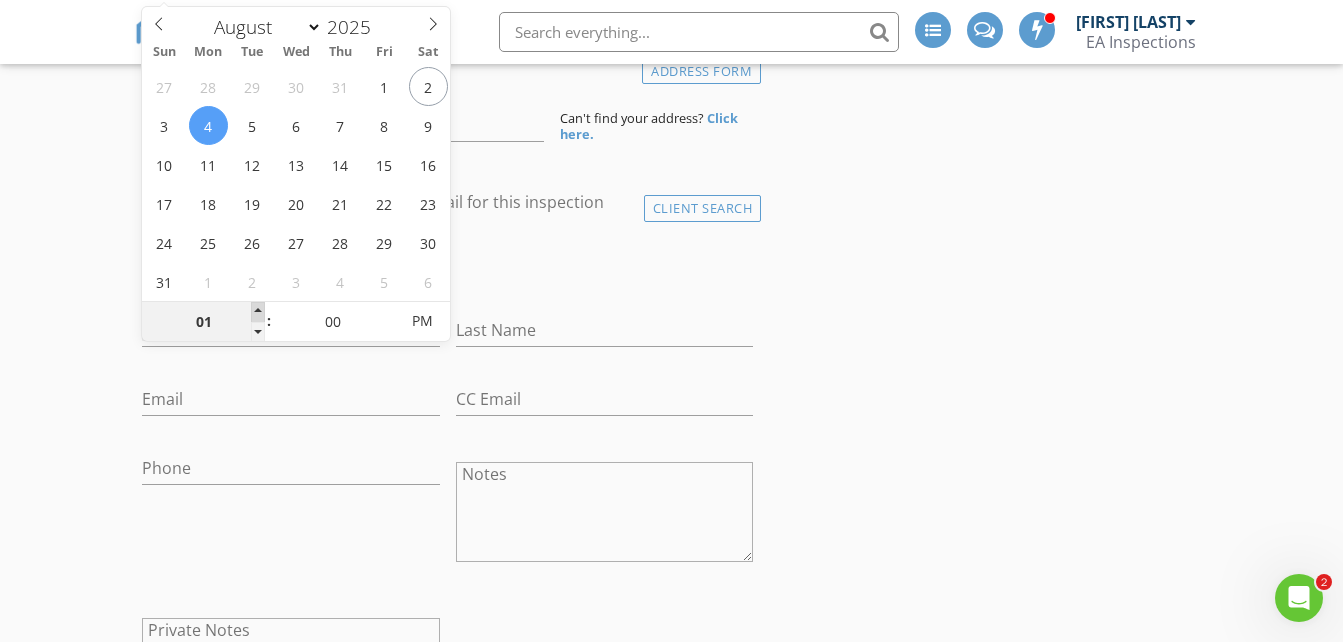 click at bounding box center [258, 312] 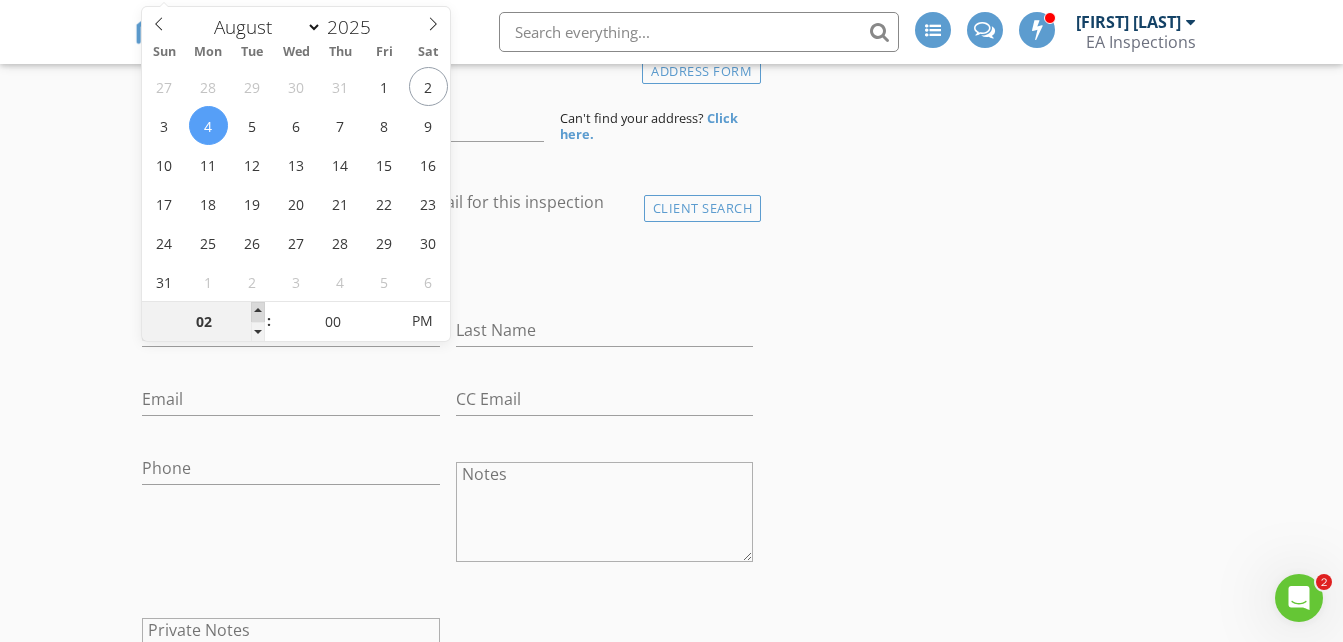 click at bounding box center [258, 312] 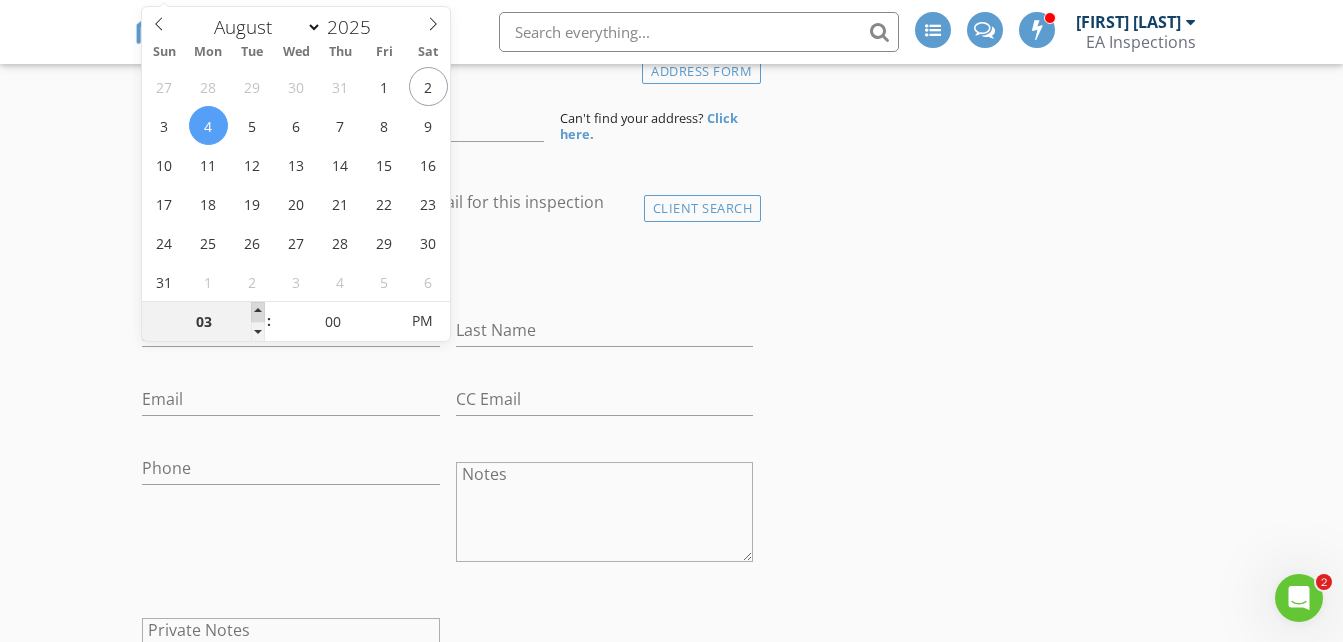 click at bounding box center [258, 312] 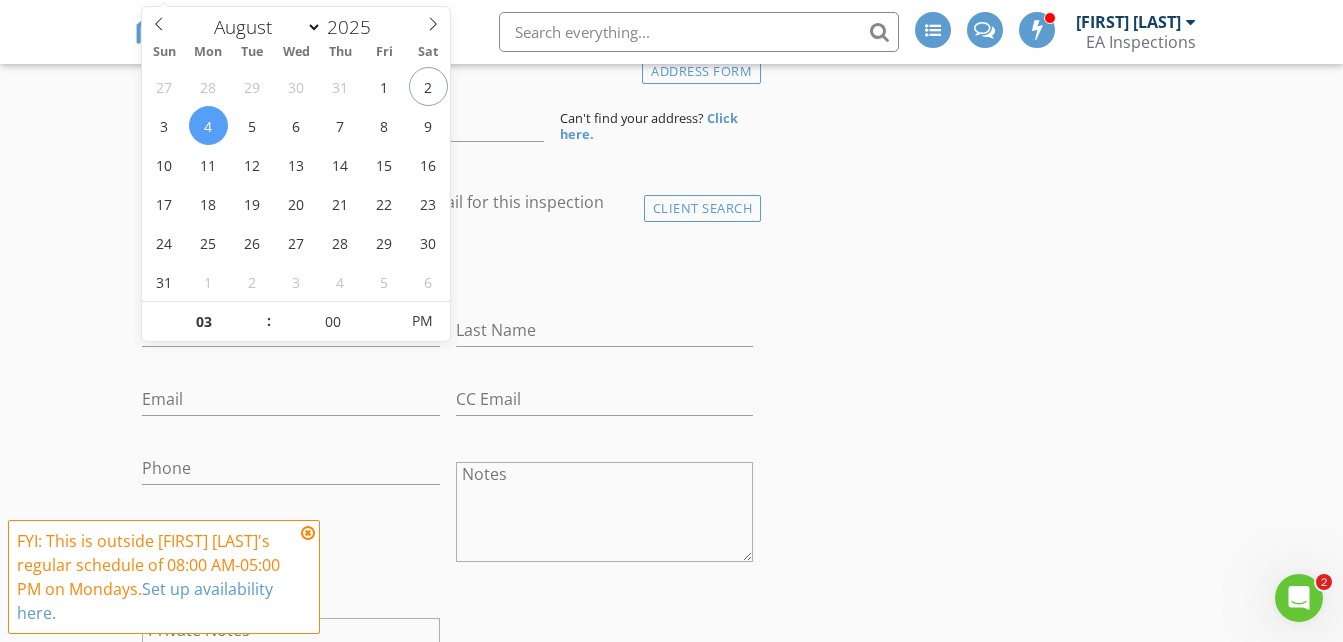 click on "check_box_outline_blank Client is a Company/Organization" at bounding box center (447, 272) 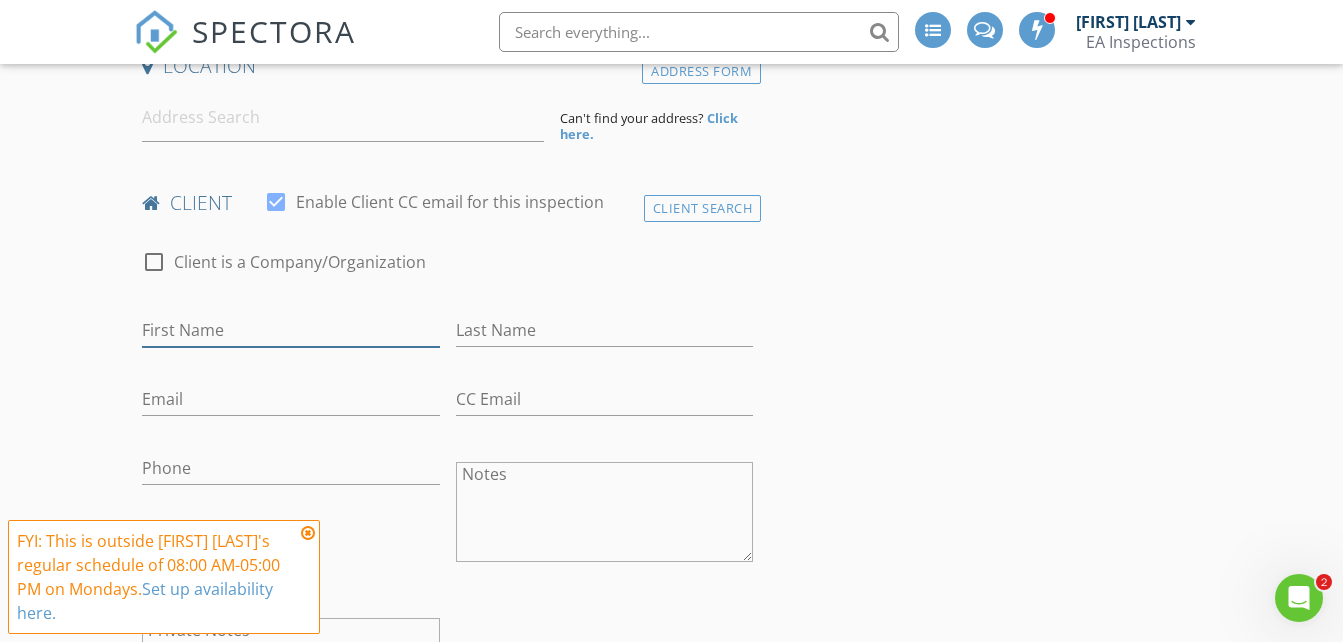 click on "First Name" at bounding box center [290, 330] 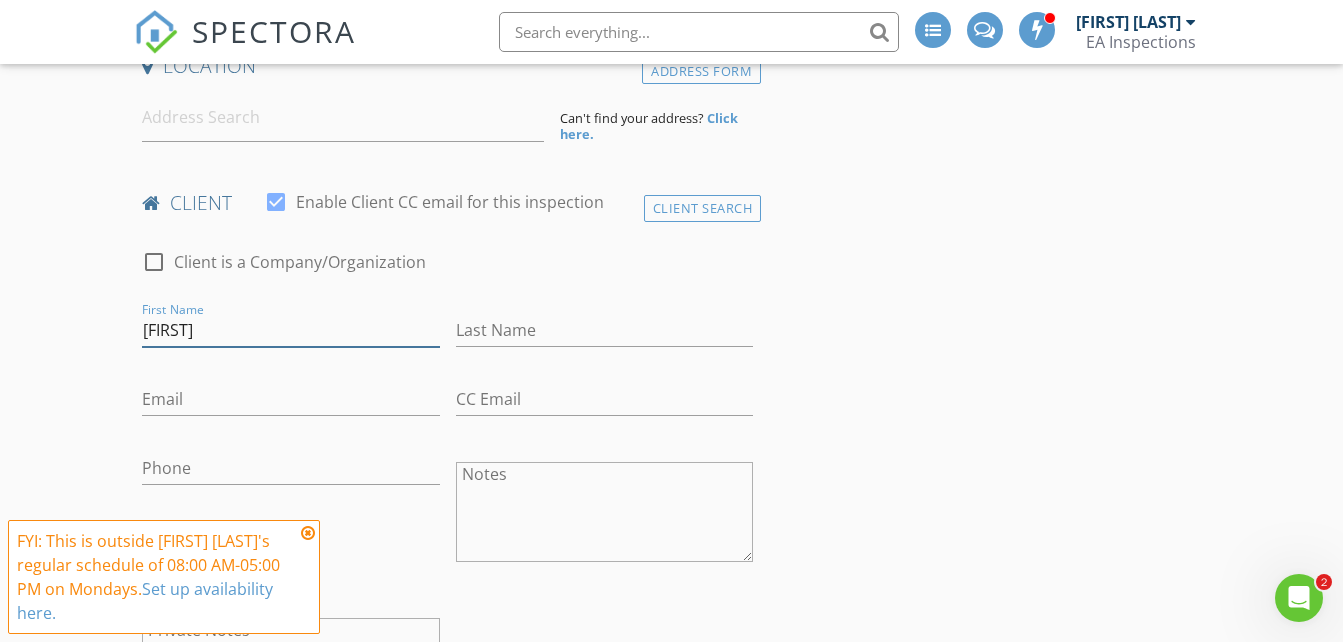 type on "Evin" 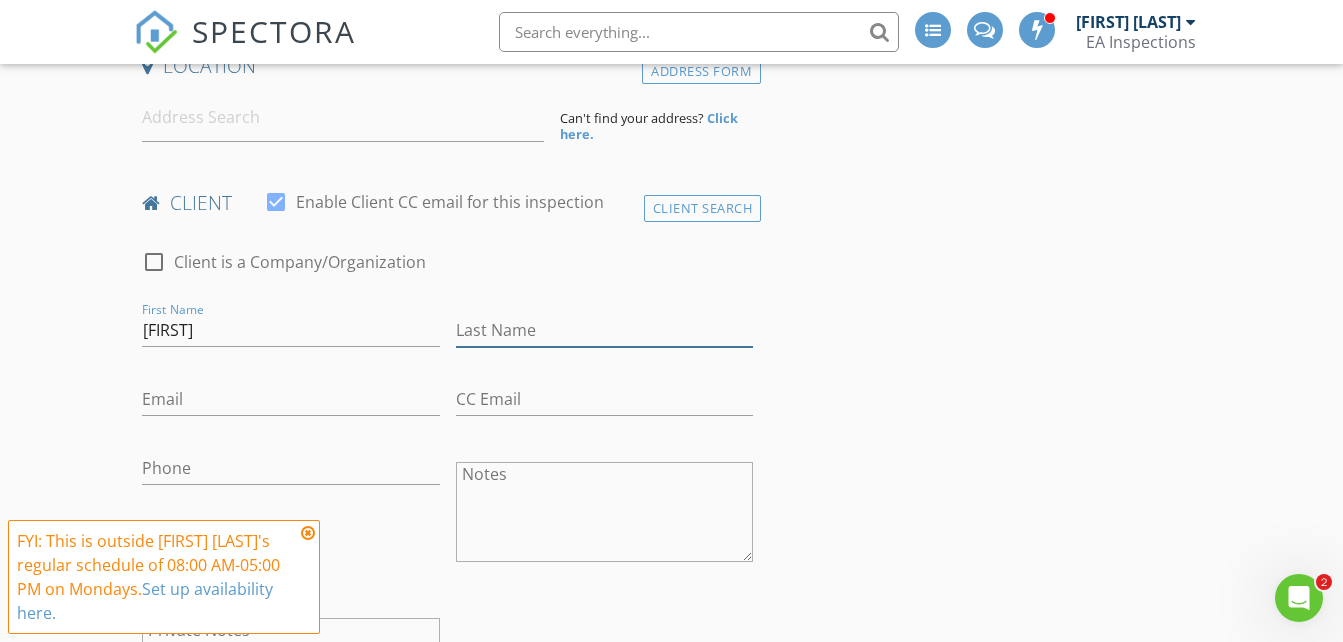 click on "Last Name" at bounding box center [604, 330] 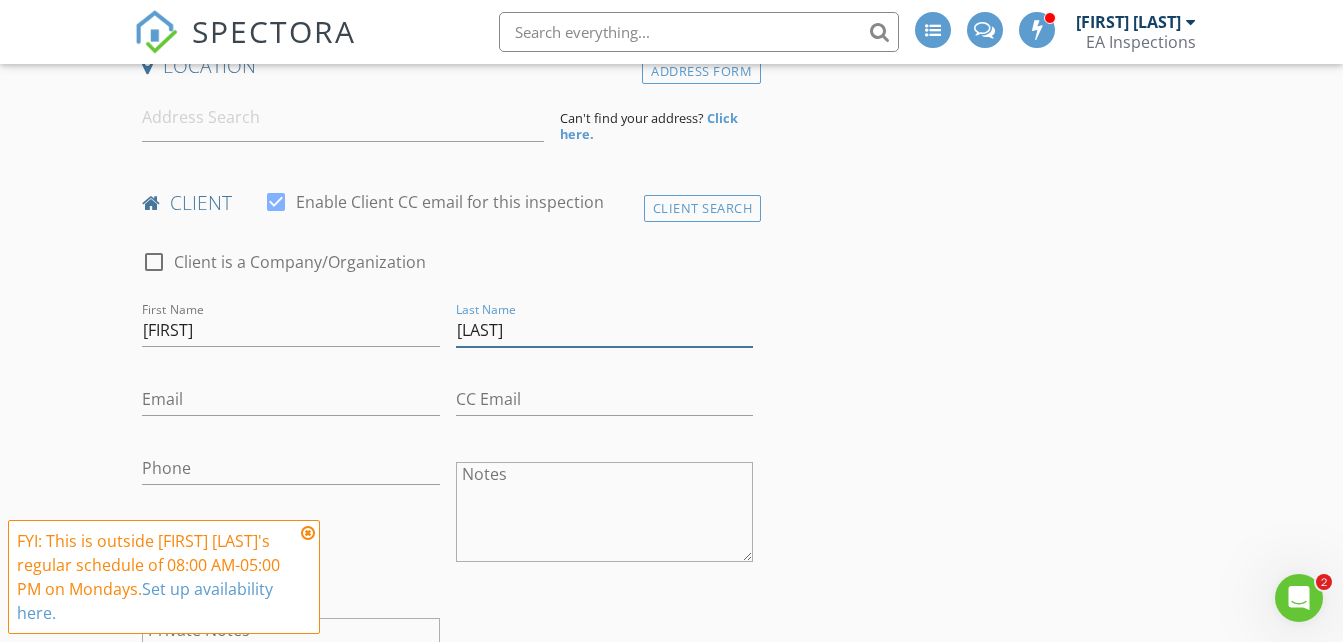 type on "Arnold" 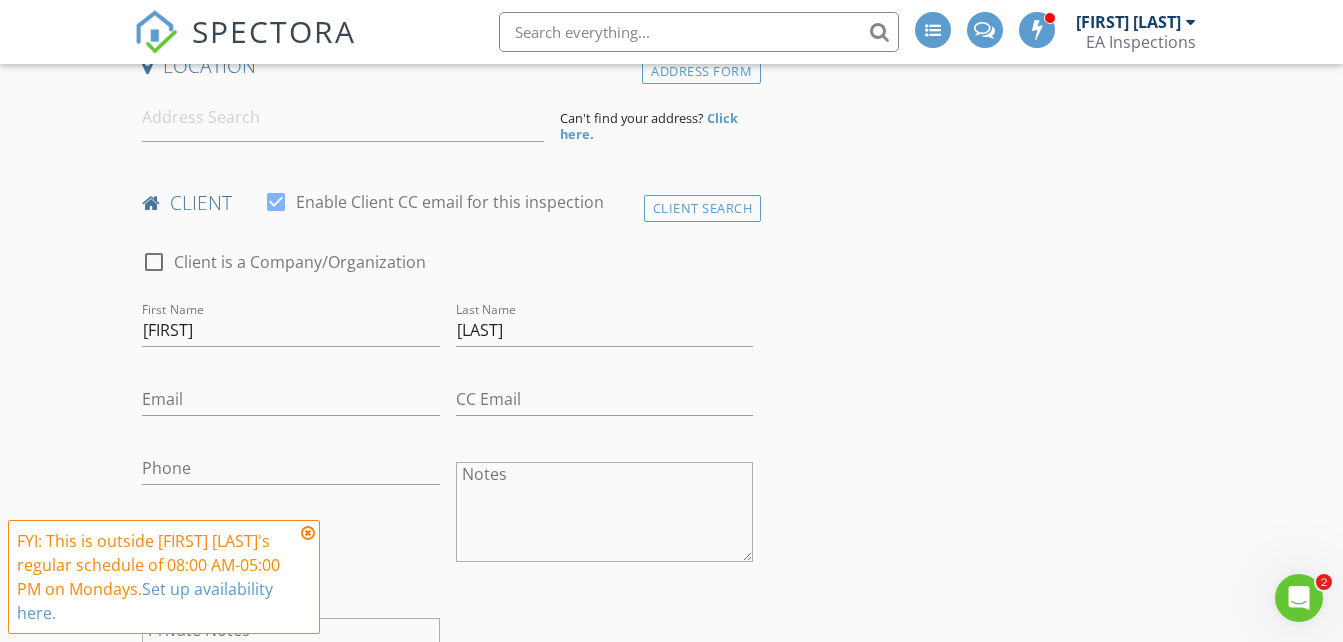 click at bounding box center [308, 533] 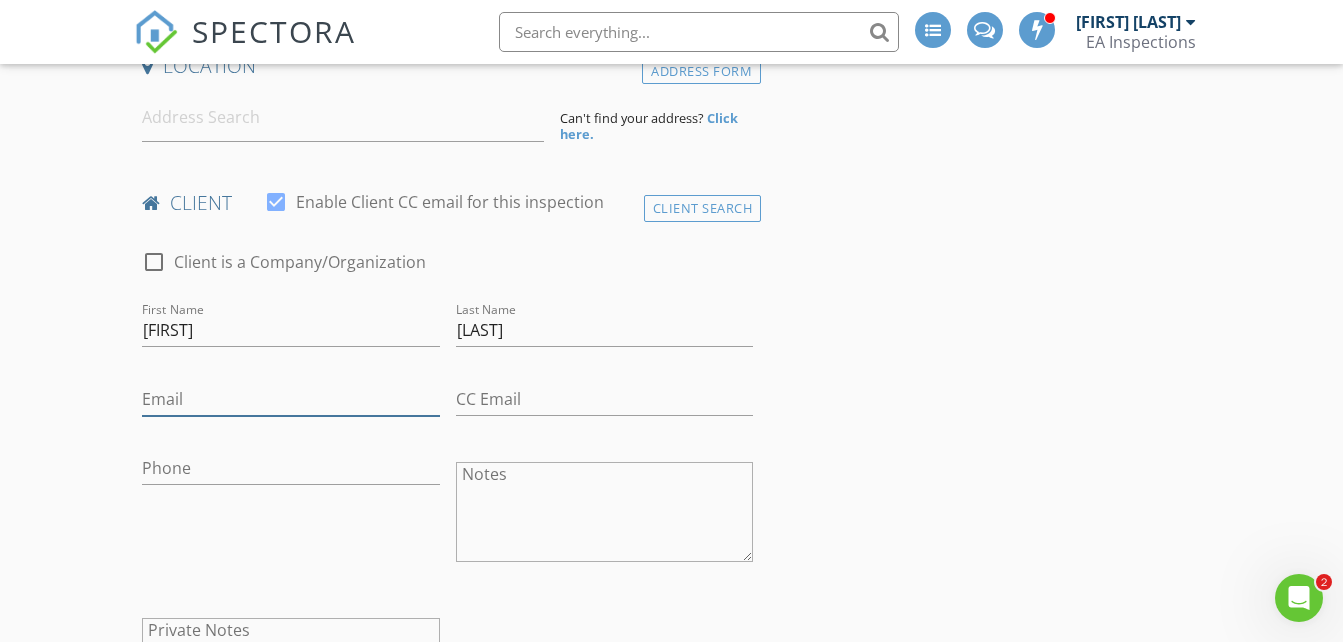 click on "Email" at bounding box center [290, 399] 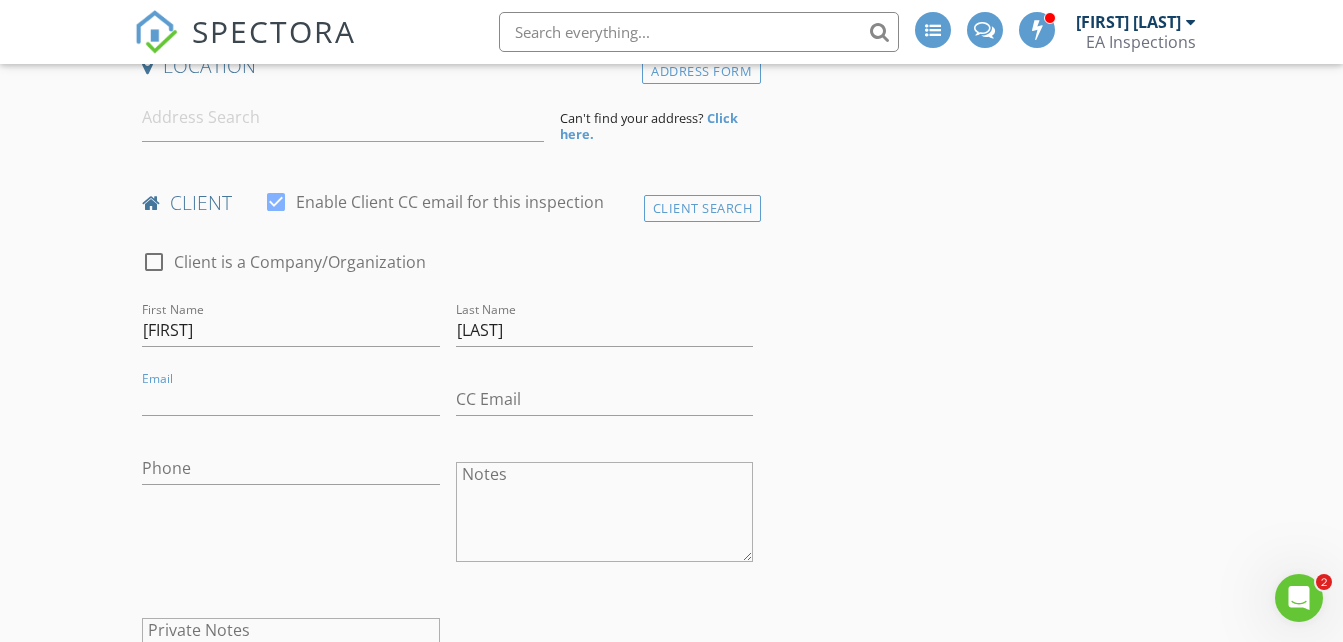click on "INSPECTOR(S)
check_box   Evin Arnold   PRIMARY   Evin Arnold arrow_drop_down   check_box_outline_blank Evin Arnold specifically requested
Date/Time
08/04/2025 3:00 PM
Location
Address Form       Can't find your address?   Click here.
client
check_box Enable Client CC email for this inspection   Client Search     check_box_outline_blank Client is a Company/Organization     First Name Evin   Last Name Arnold   Email   CC Email   Phone           Notes   Private Notes
ADD ADDITIONAL client
SERVICES
check_box_outline_blank   Residential Inspection   arrow_drop_down     Select Discount Code arrow_drop_down    Charges       TOTAL   $0.00    Duration    No services with durations selected      Templates    No templates selected    Agreements    No agreements selected           TOTAL:" at bounding box center [671, 1288] 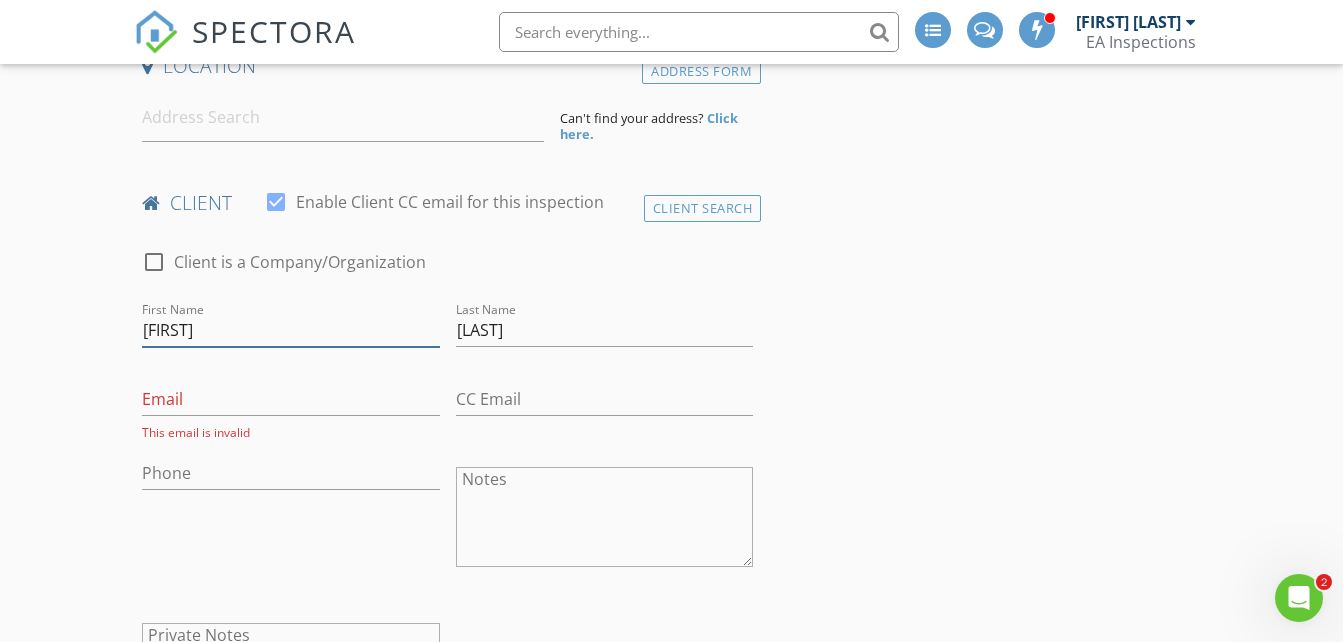 click on "Evin" at bounding box center (290, 330) 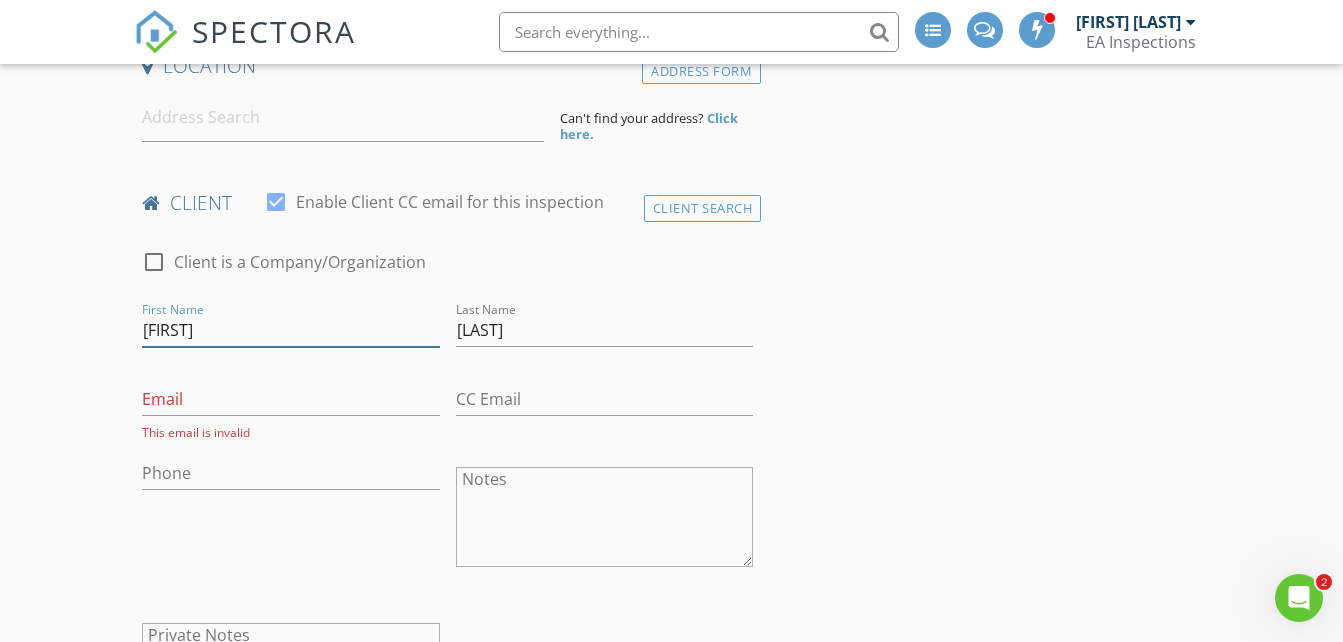 click on "Evin" at bounding box center (290, 330) 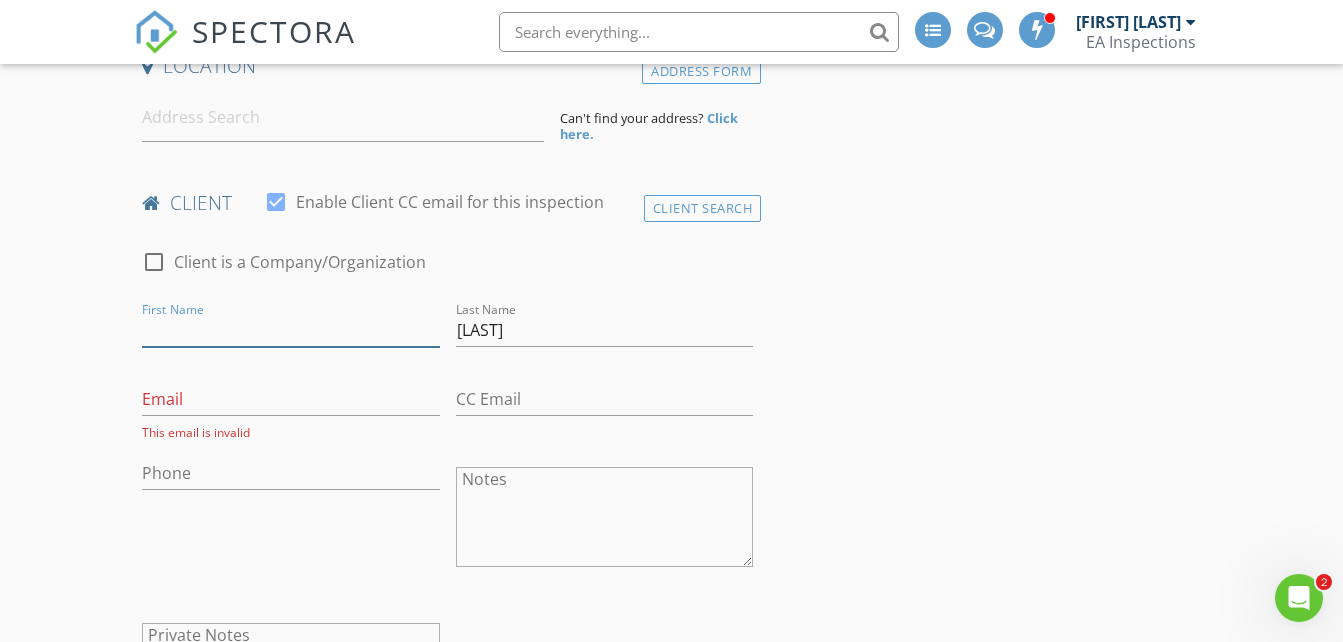 type 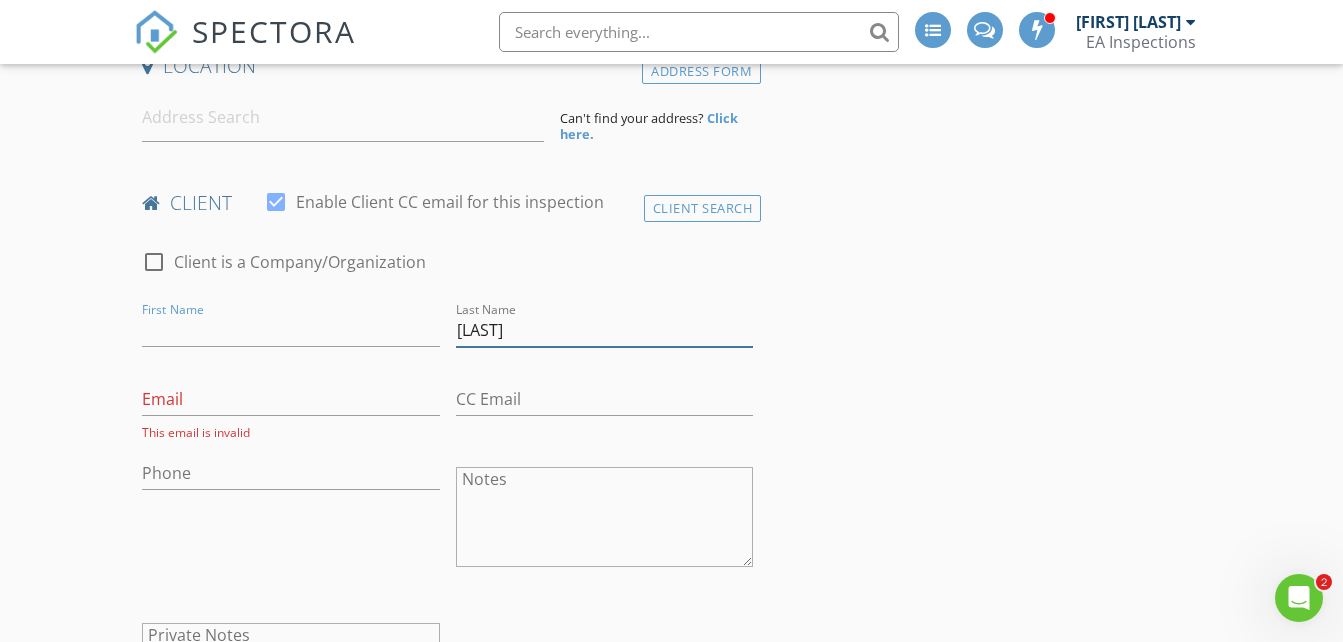 click on "Arnold" at bounding box center [604, 330] 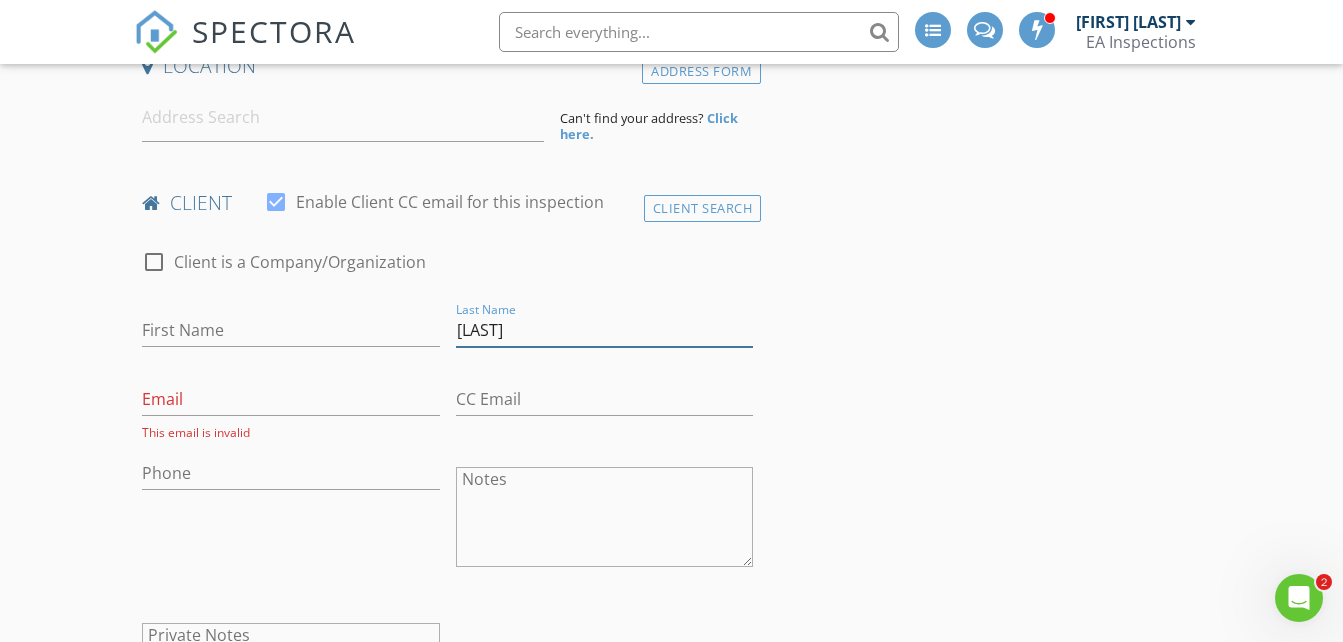 click on "Arnold" at bounding box center [604, 330] 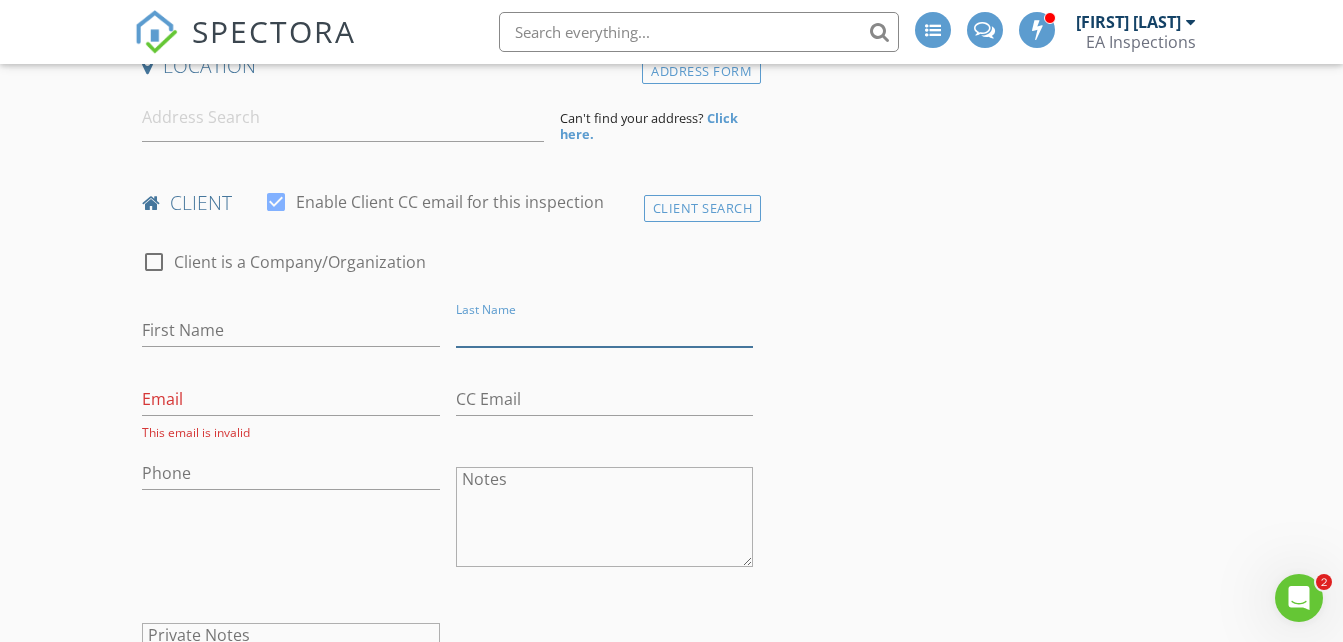type 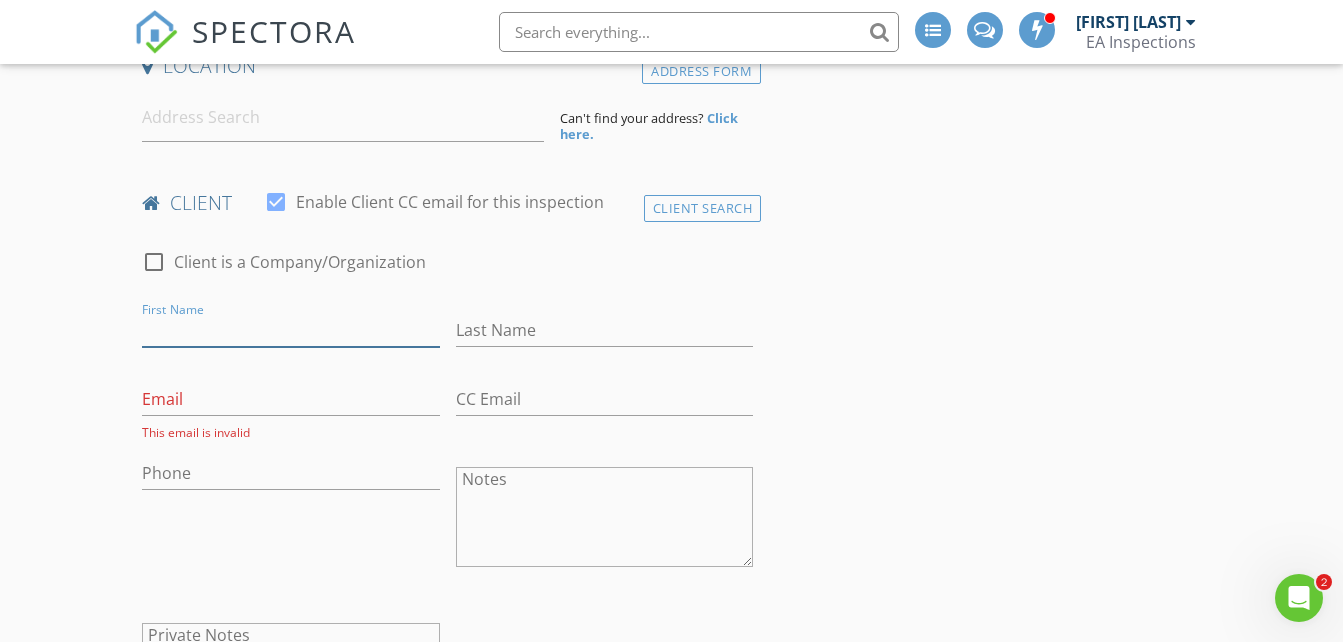click on "First Name" at bounding box center [290, 330] 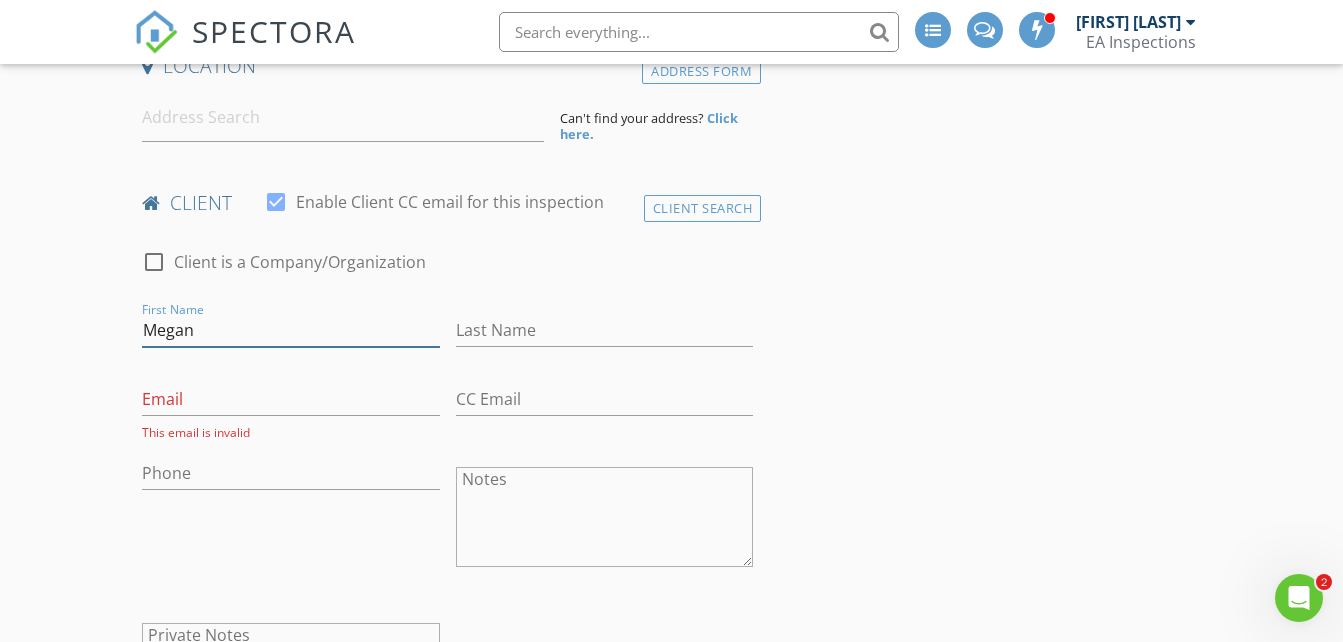 type on "Megan" 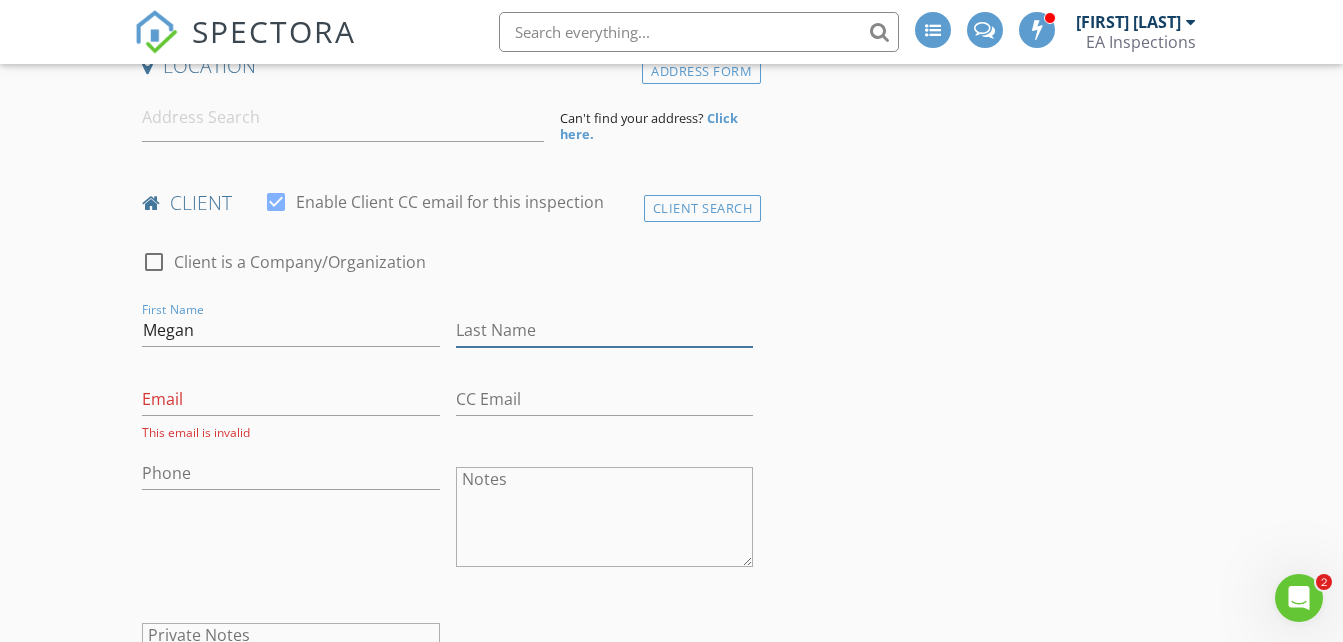 click on "Last Name" at bounding box center (604, 330) 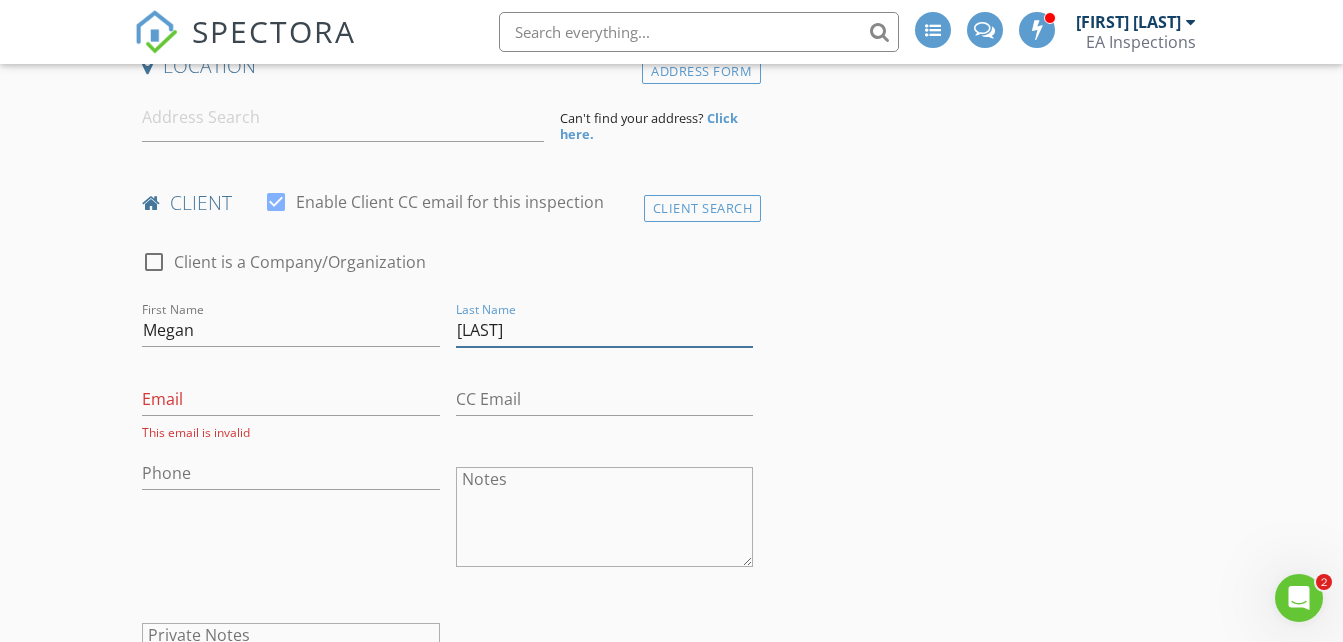 type on "Minier" 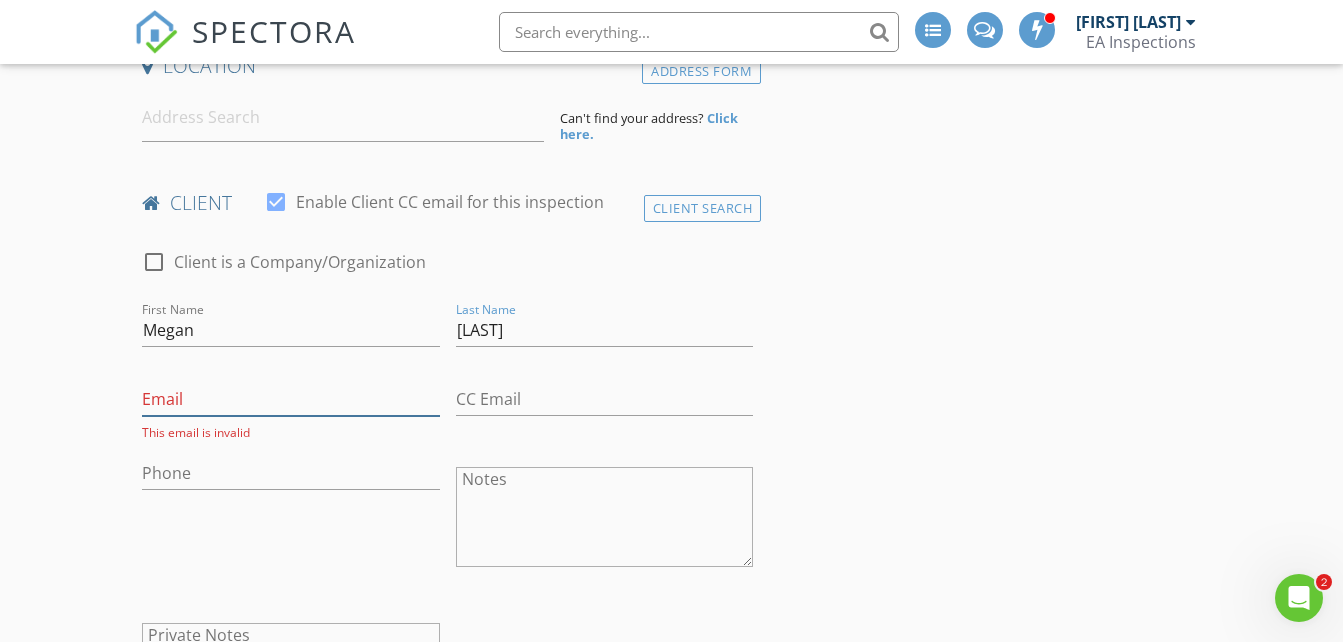 click on "Email" at bounding box center [290, 399] 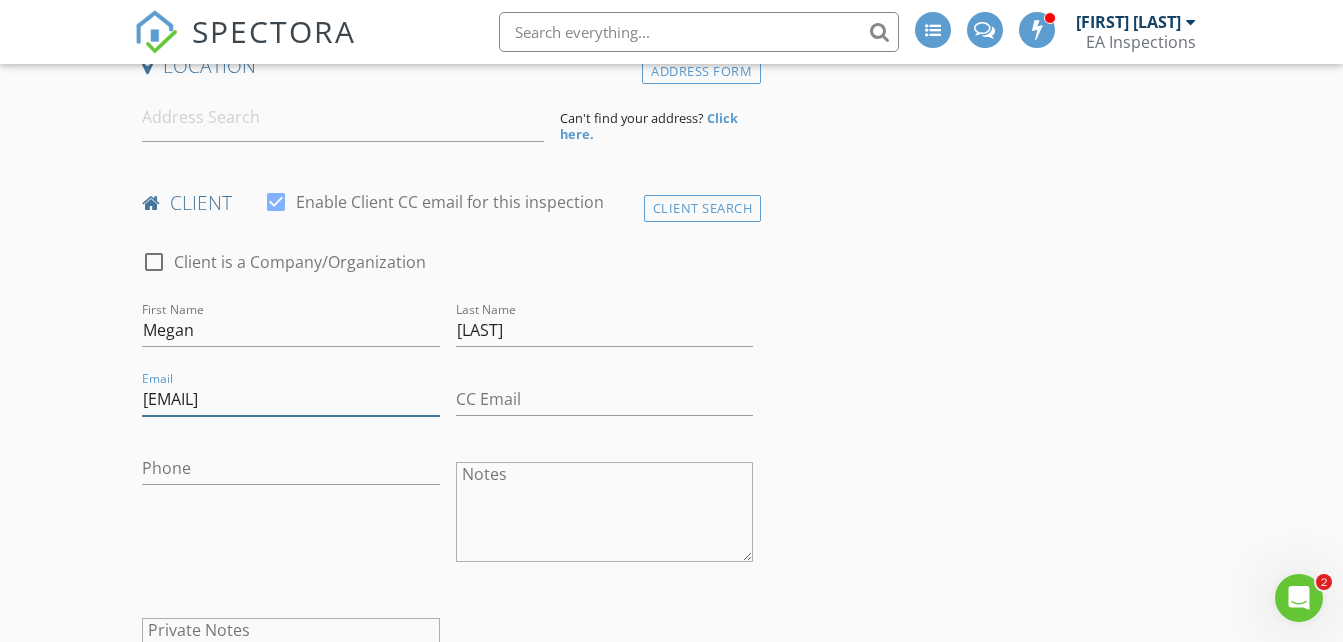 type on "Grossmanbilling@gmail.com" 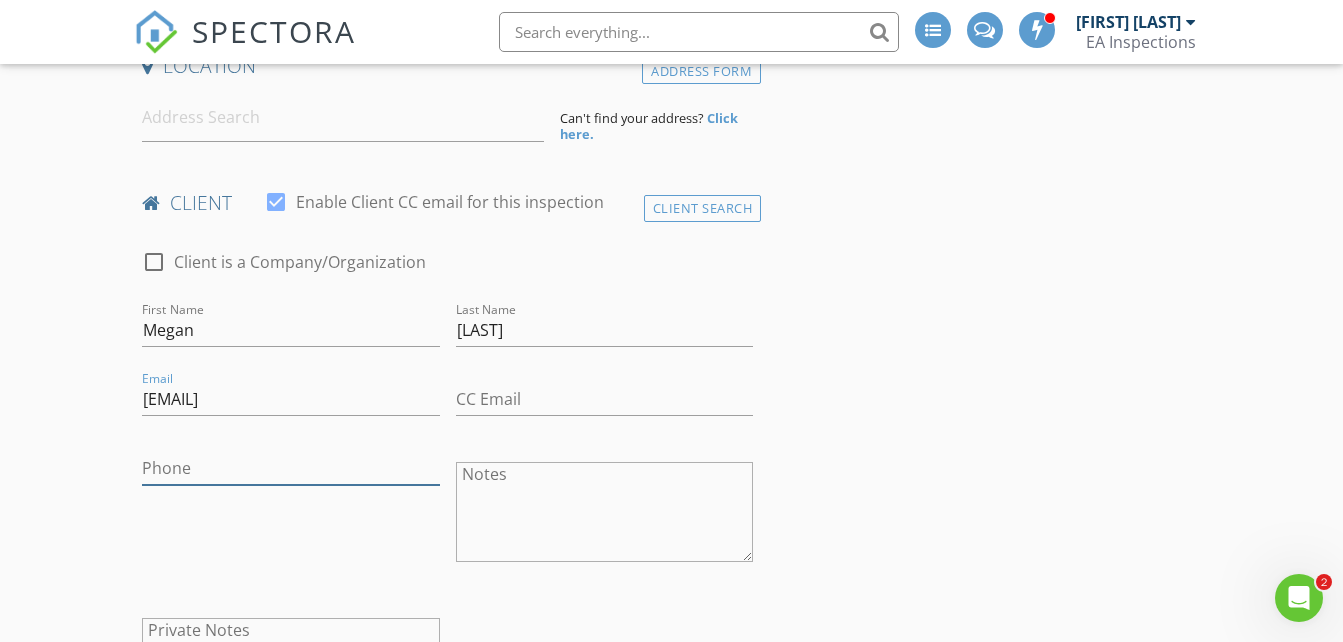 click on "Phone" at bounding box center (290, 468) 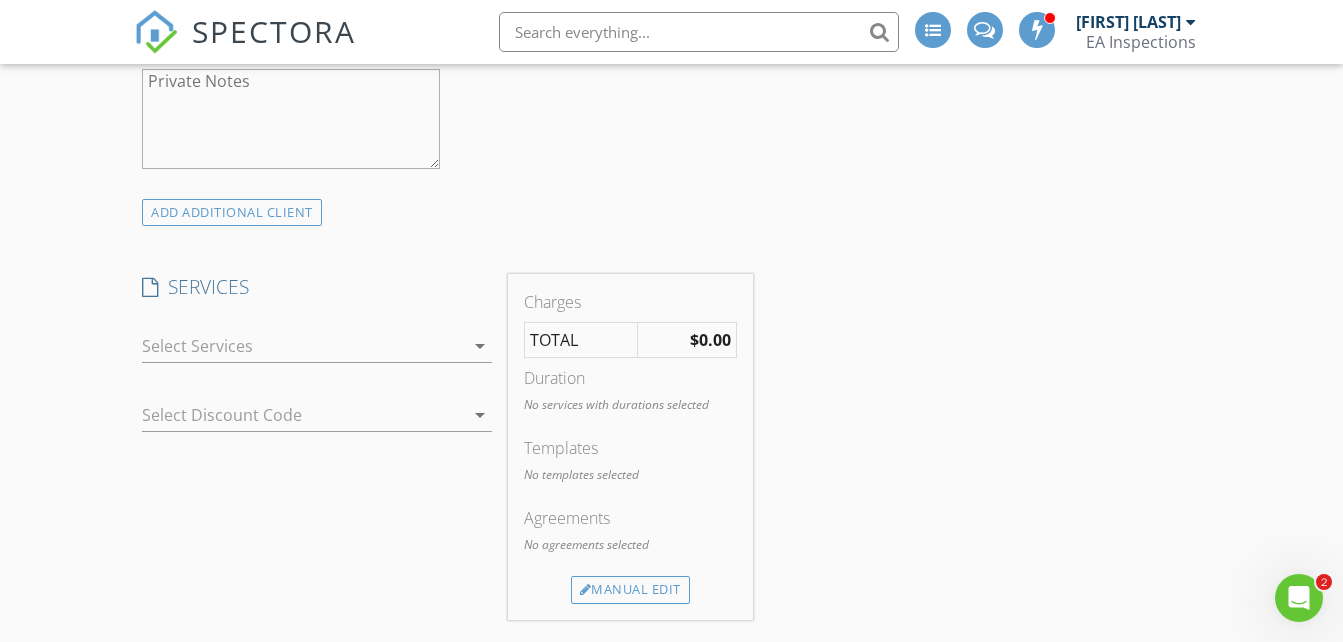 scroll, scrollTop: 1025, scrollLeft: 0, axis: vertical 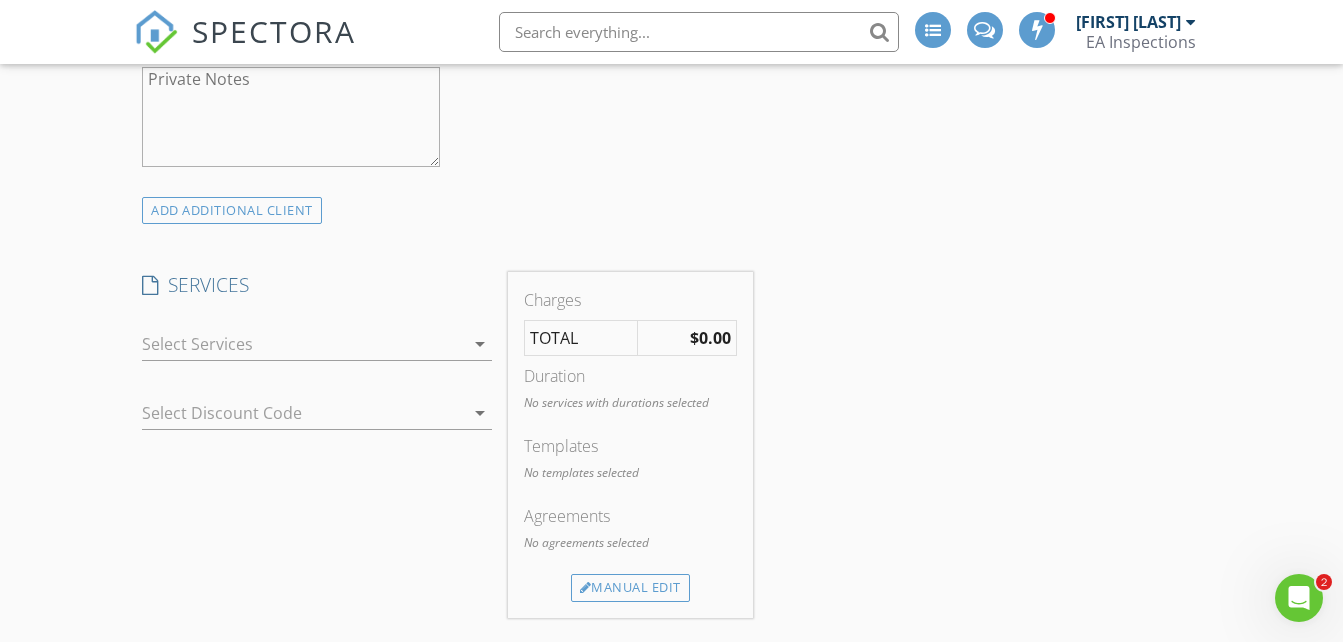 type on "760-879-5929" 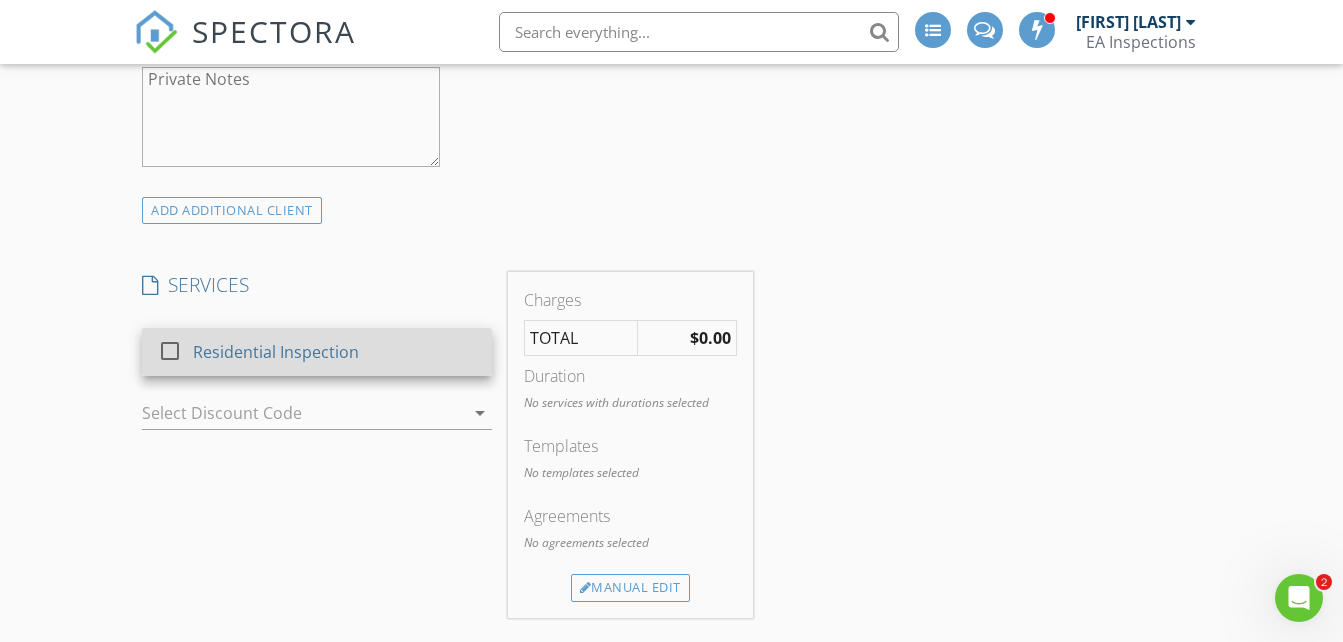 click at bounding box center (170, 351) 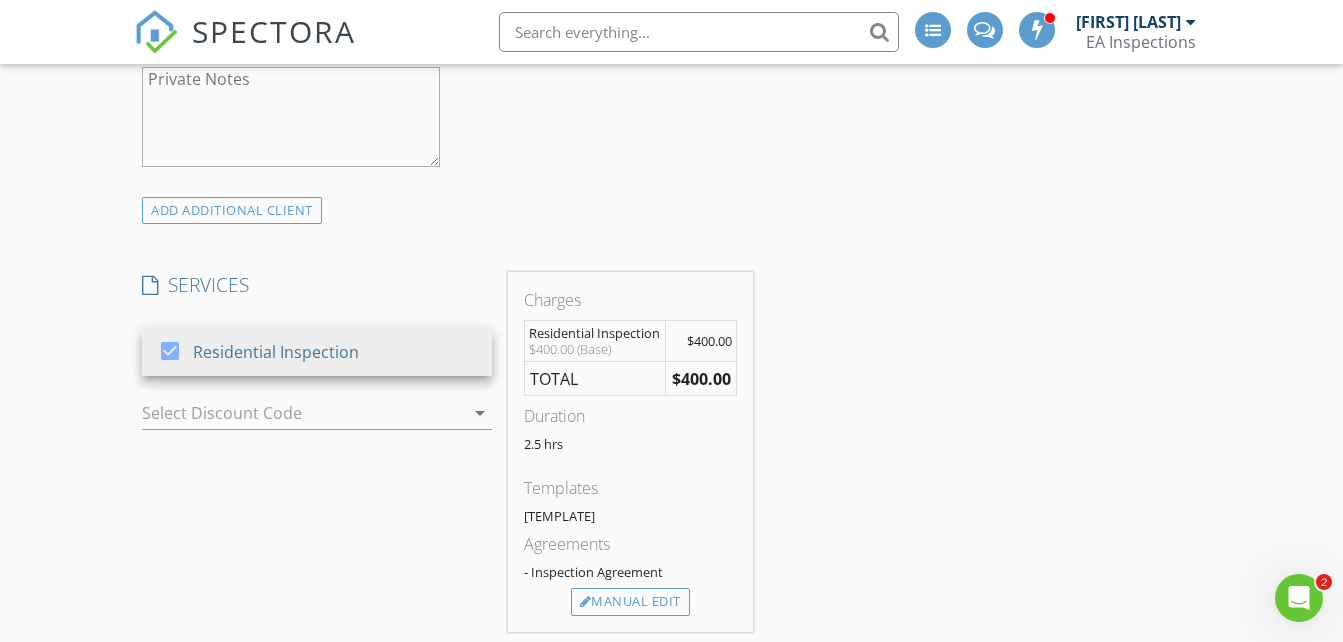 click on "arrow_drop_down" at bounding box center [480, 413] 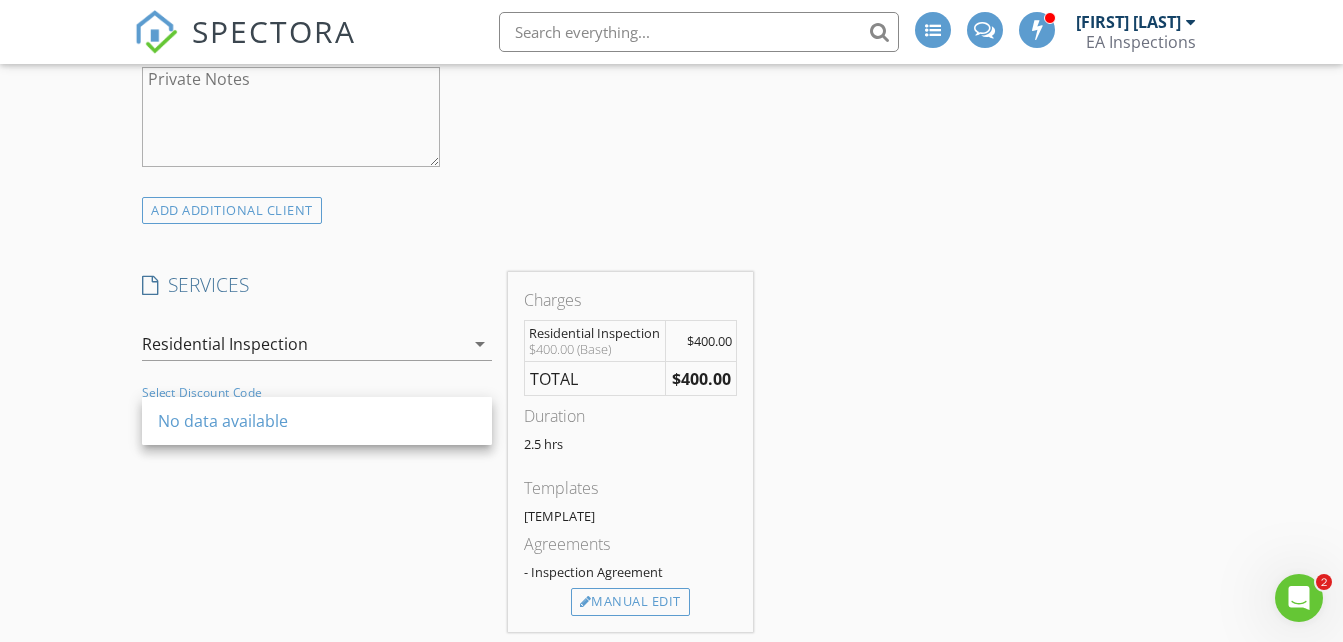 click on "Select Discount Code arrow_drop_down" at bounding box center [317, 417] 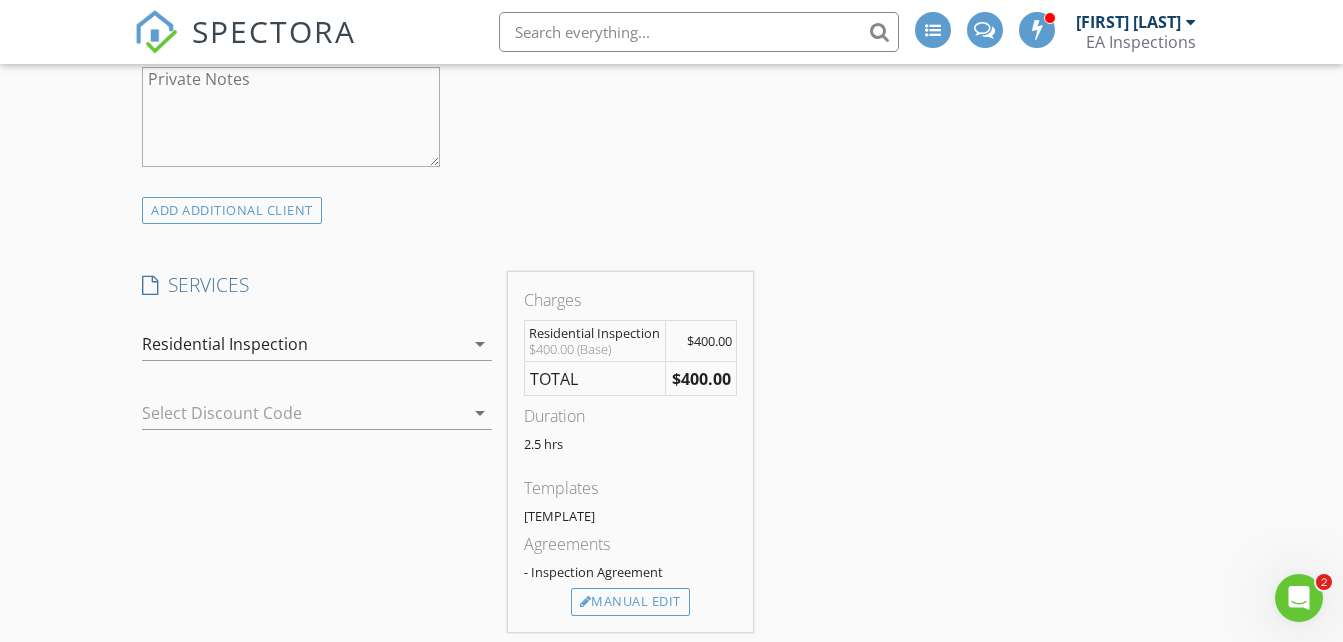 scroll, scrollTop: 1199, scrollLeft: 0, axis: vertical 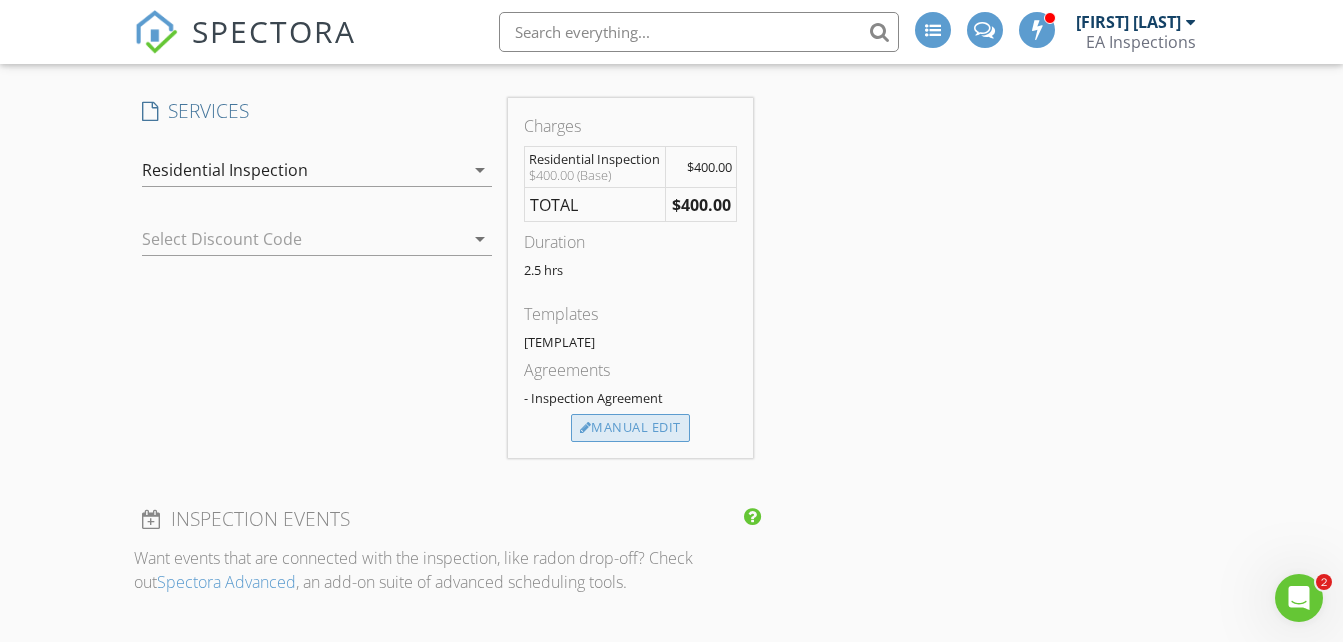 click on "Manual Edit" at bounding box center (630, 428) 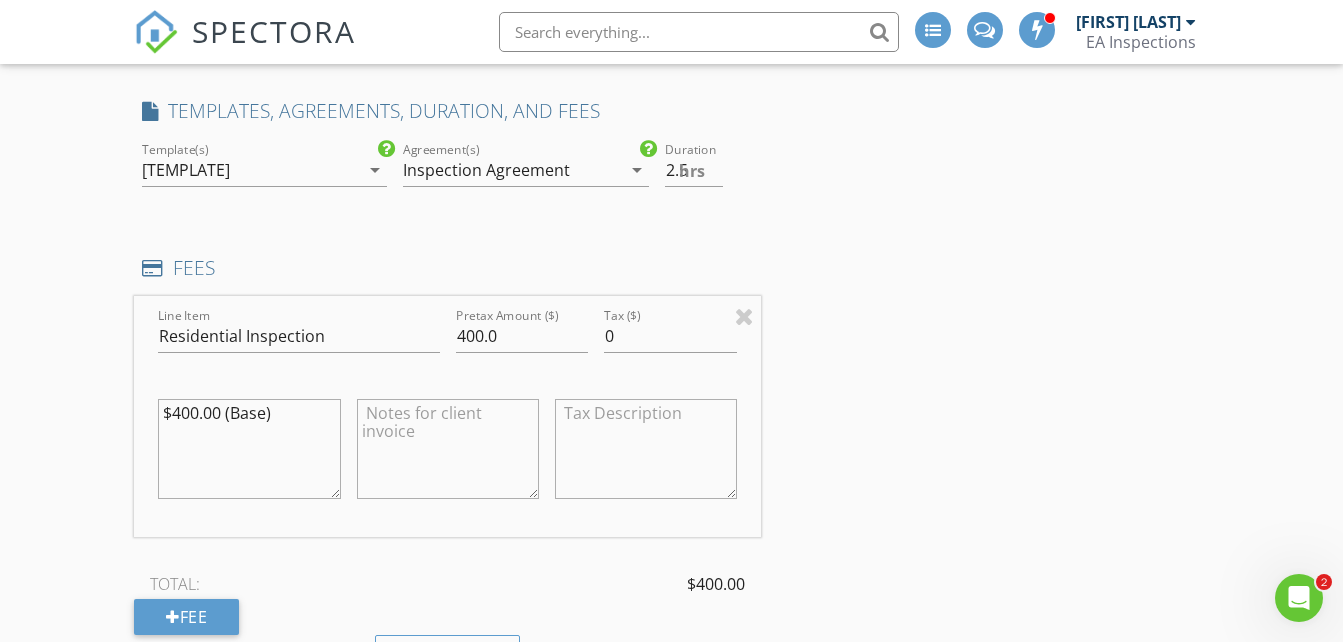 click on "arrow_drop_down" at bounding box center [375, 170] 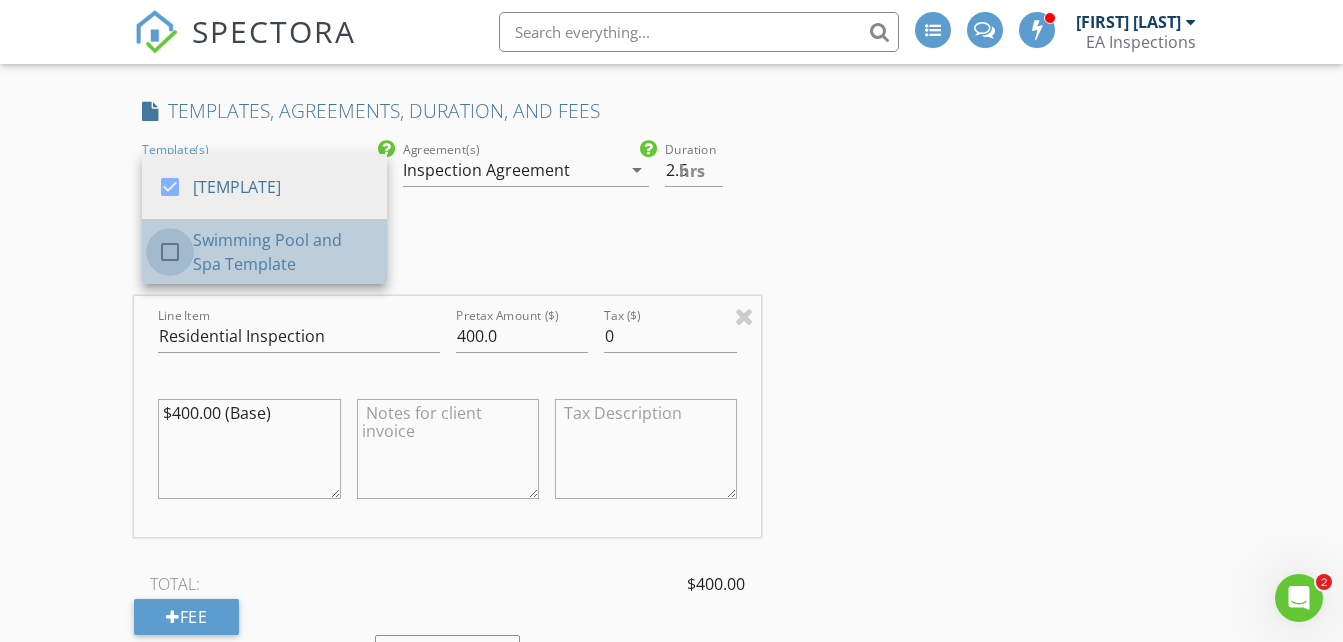 click at bounding box center (170, 252) 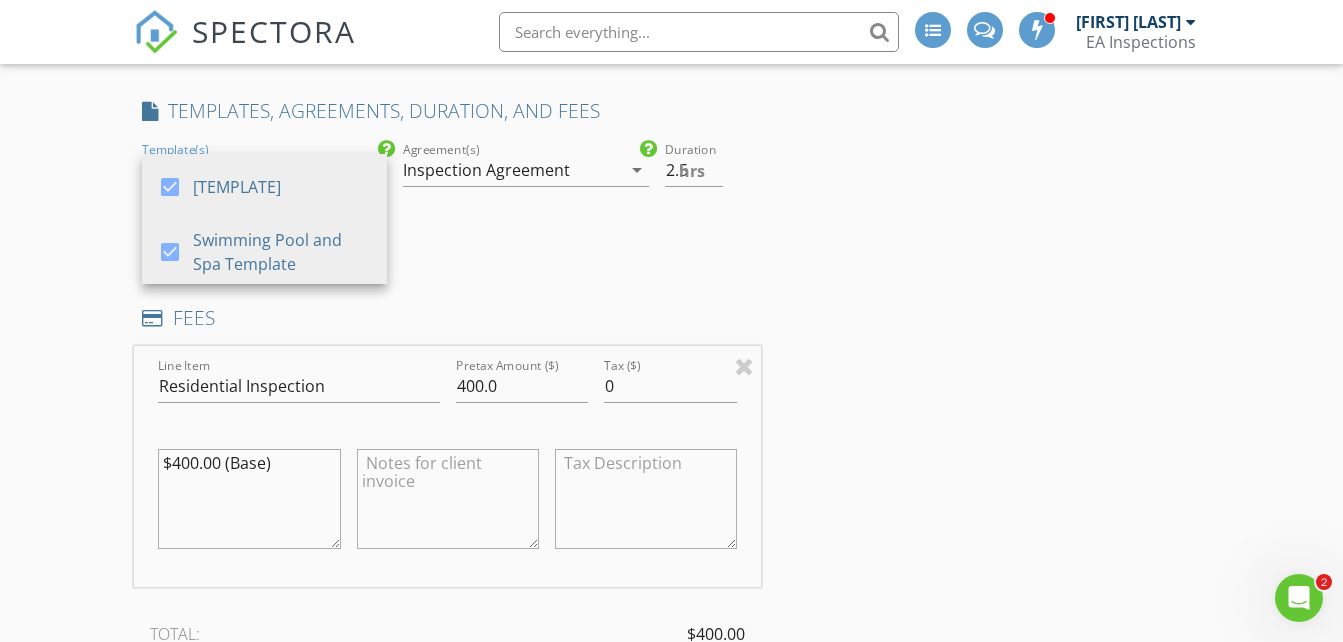 click on "INSPECTOR(S)
check_box   Evin Arnold   PRIMARY   Evin Arnold arrow_drop_down   check_box_outline_blank Evin Arnold specifically requested
Date/Time
08/04/2025 3:00 PM
Location
Address Form       Can't find your address?   Click here.
client
check_box Enable Client CC email for this inspection   Client Search     check_box_outline_blank Client is a Company/Organization     First Name Megan   Last Name Minier   Email Grossmanbilling@gmail.com   CC Email   Phone 760-879-5929           Notes   Private Notes
ADD ADDITIONAL client
SERVICES
check_box   Residential Inspection   Residential Inspection arrow_drop_down     Select Discount Code arrow_drop_down    Charges    Residential Inspection
$400.00 (Base)
$400.00    TOTAL   $400.00" at bounding box center [447, 639] 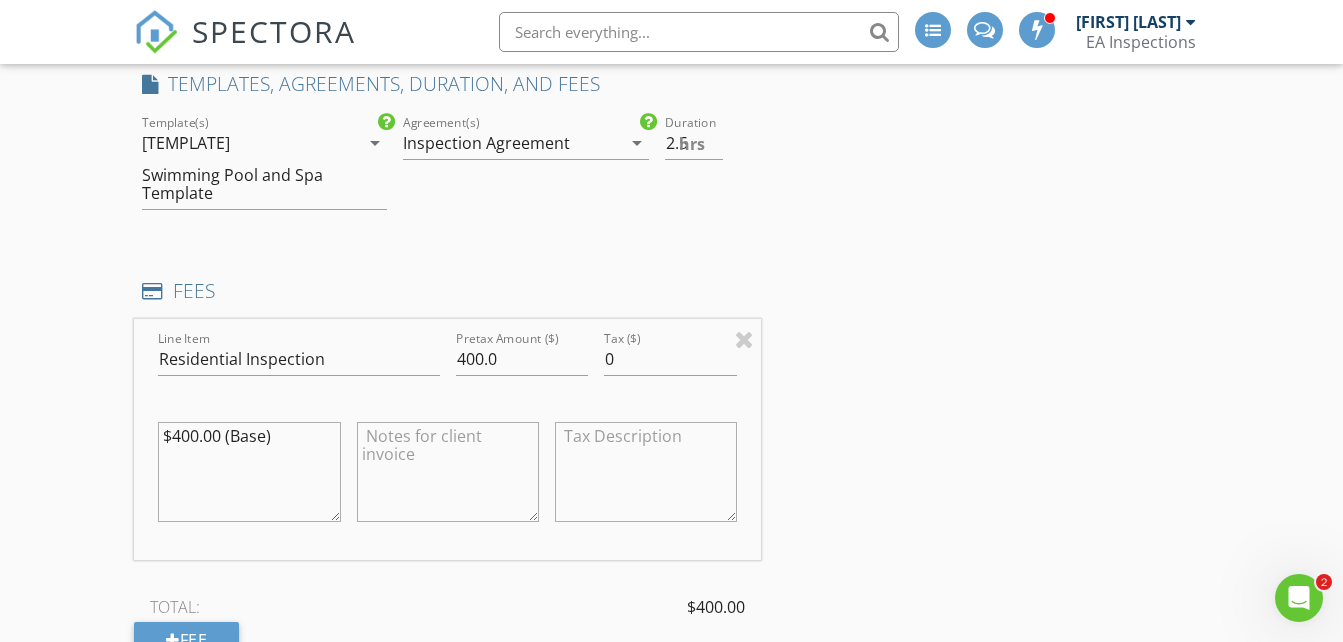 scroll, scrollTop: 1282, scrollLeft: 0, axis: vertical 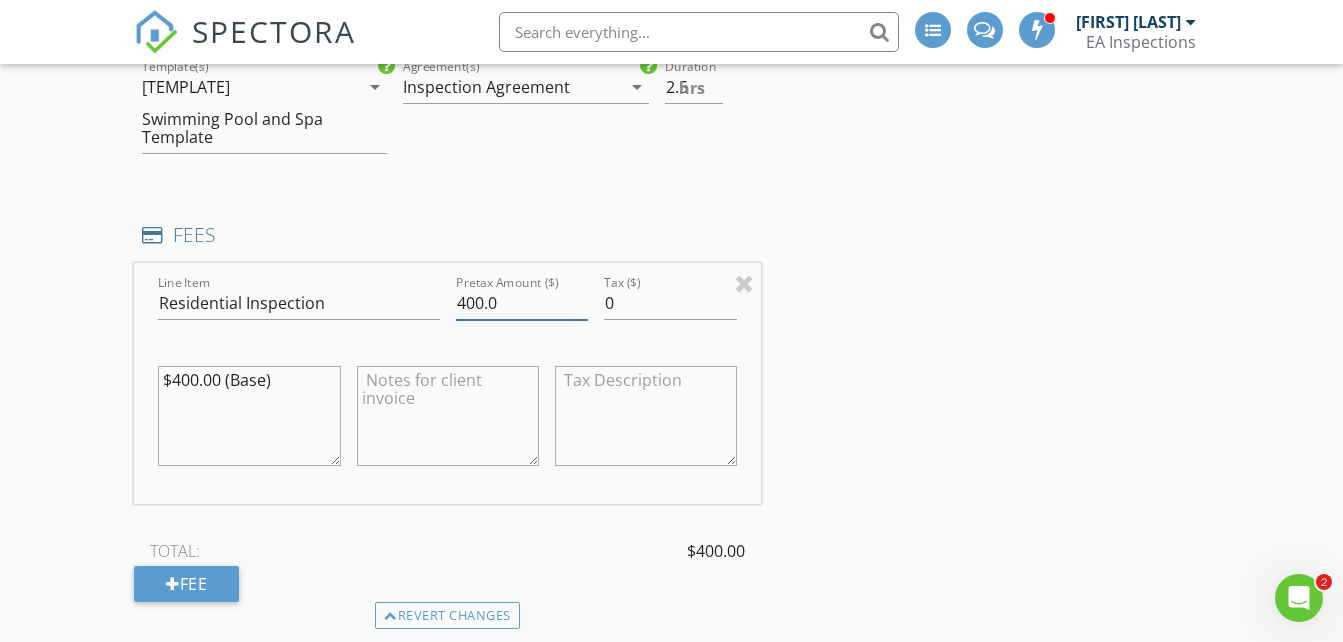click on "400.0" at bounding box center (522, 303) 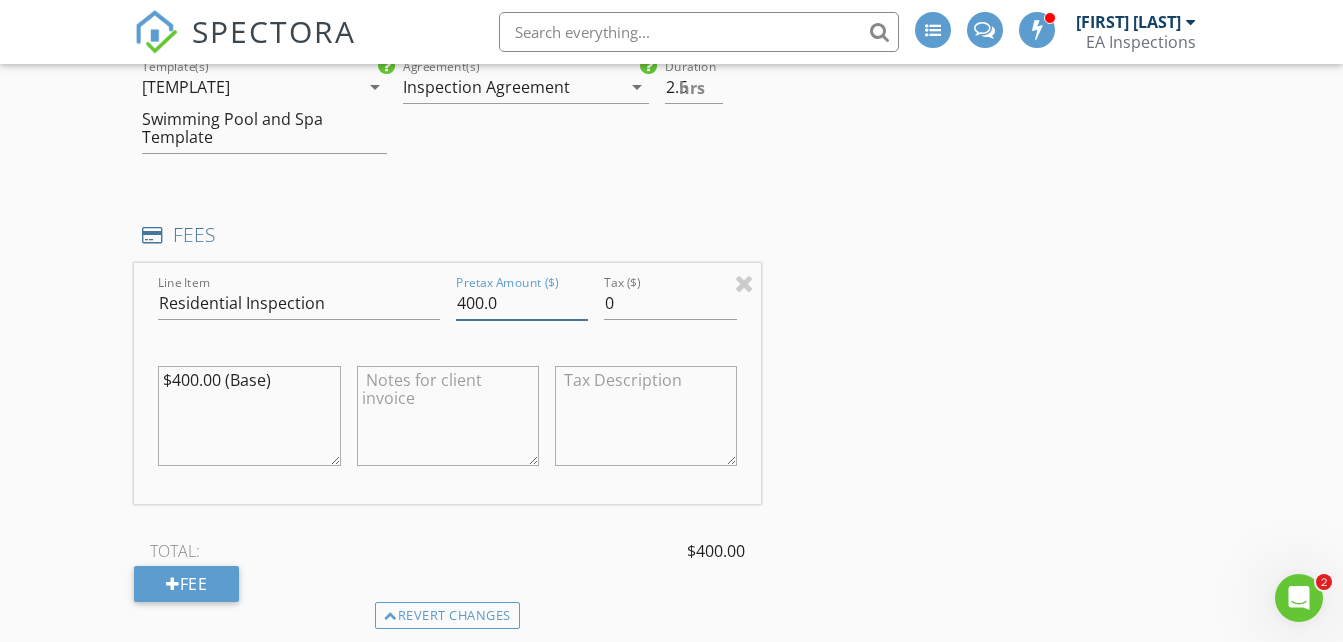 click on "400.0" at bounding box center (522, 303) 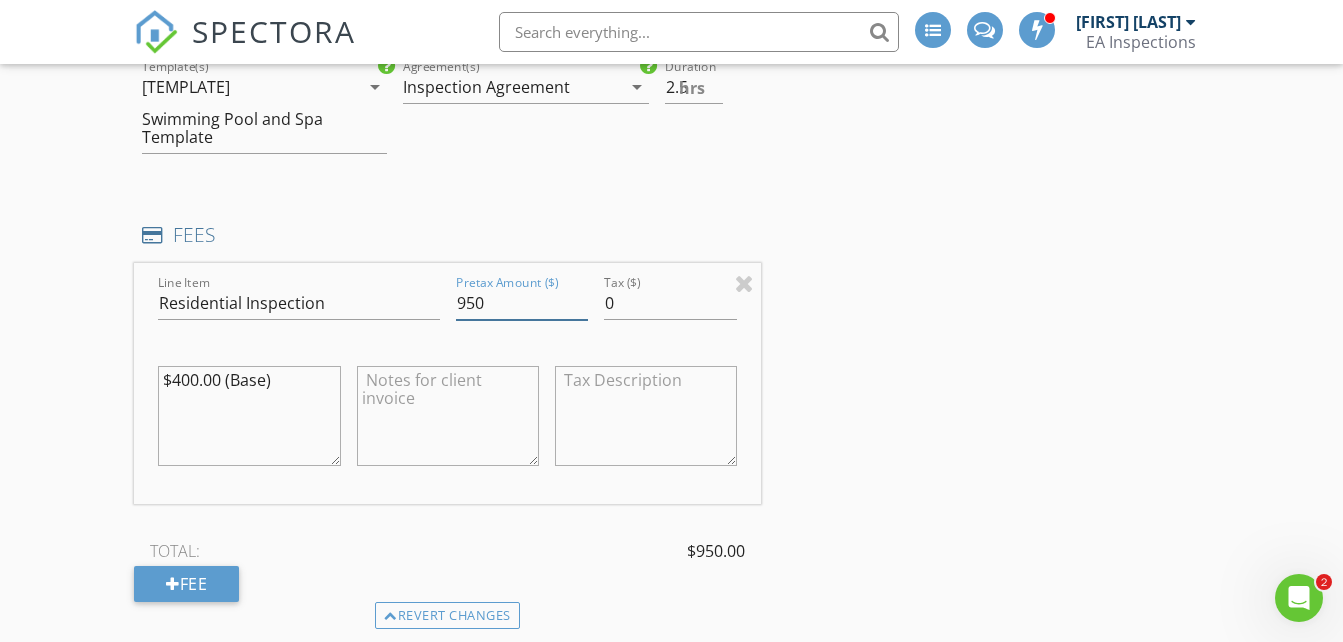 type on "950" 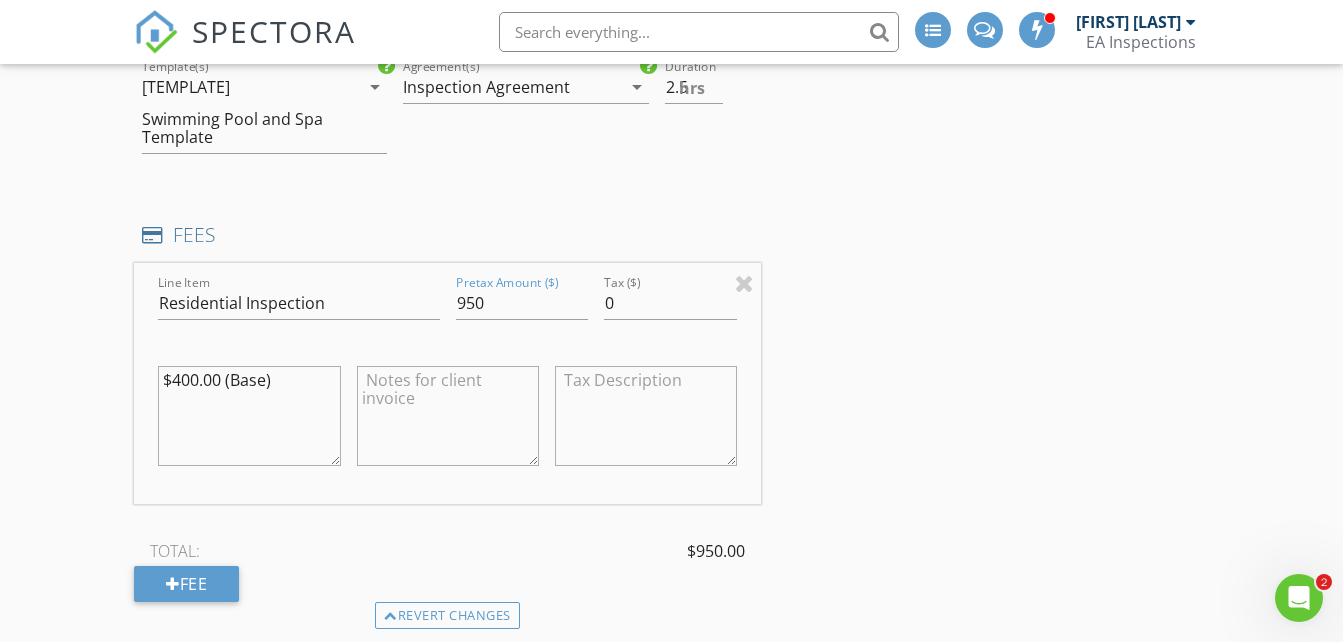 click on "INSPECTOR(S)
check_box   Evin Arnold   PRIMARY   Evin Arnold arrow_drop_down   check_box_outline_blank Evin Arnold specifically requested
Date/Time
08/04/2025 3:00 PM
Location
Address Form       Can't find your address?   Click here.
client
check_box Enable Client CC email for this inspection   Client Search     check_box_outline_blank Client is a Company/Organization     First Name Megan   Last Name Minier   Email Grossmanbilling@gmail.com   CC Email   Phone 760-879-5929           Notes   Private Notes
ADD ADDITIONAL client
SERVICES
check_box   Residential Inspection   Residential Inspection arrow_drop_down     Select Discount Code arrow_drop_down    Charges    Residential Inspection
$400.00 (Base)
$400.00    TOTAL" at bounding box center (671, 614) 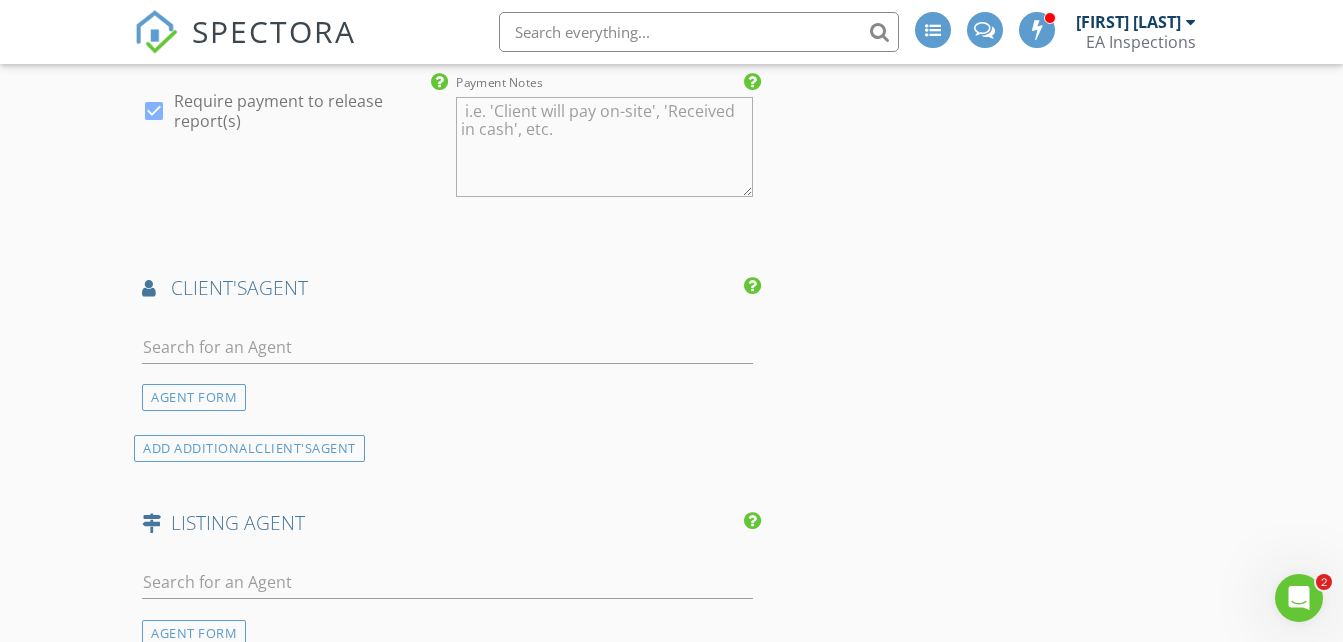 scroll, scrollTop: 2082, scrollLeft: 0, axis: vertical 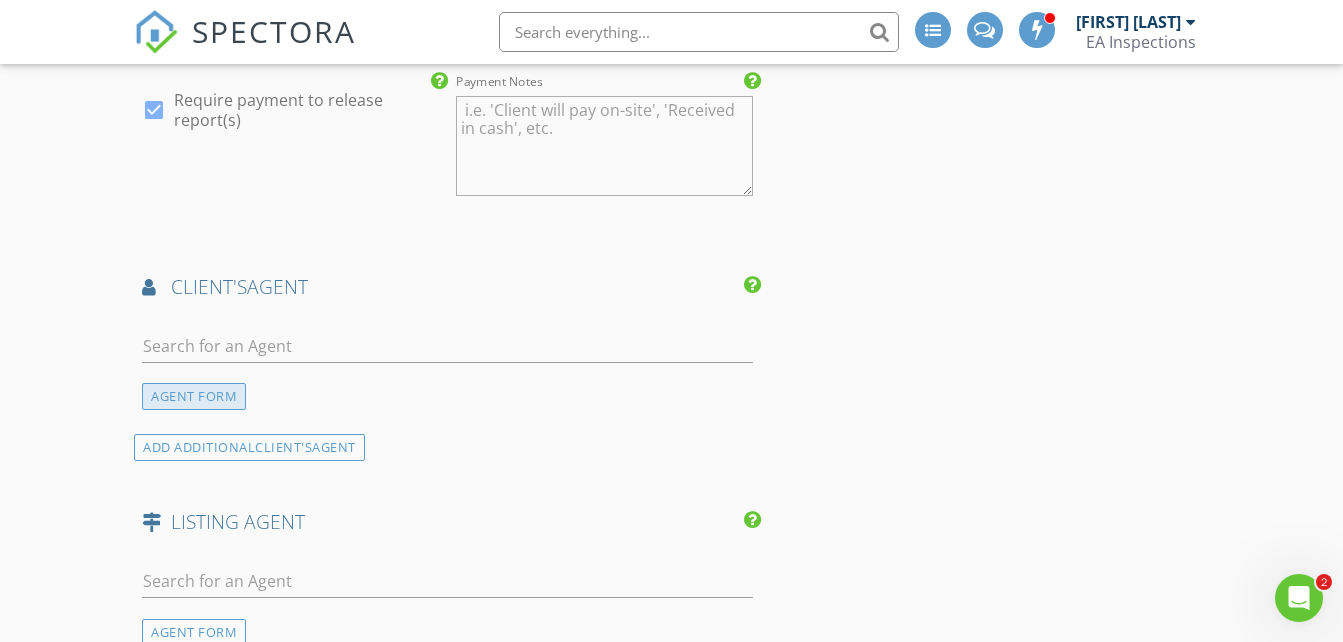 click on "AGENT FORM" at bounding box center (194, 396) 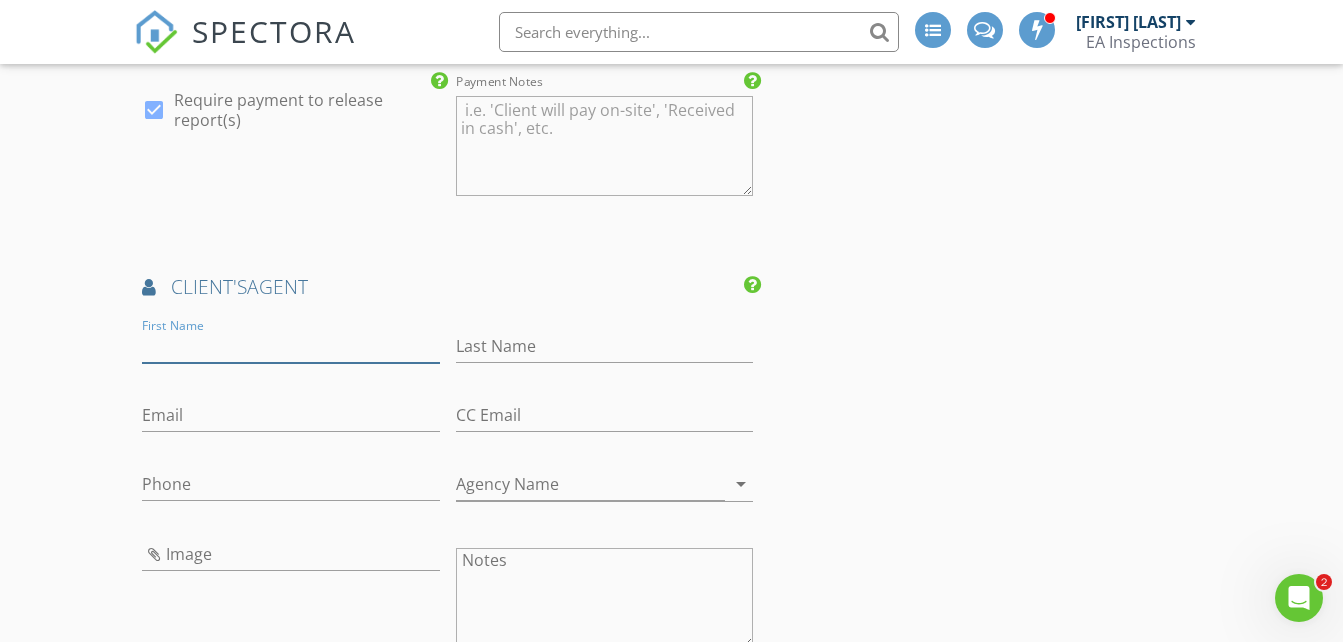 click on "First Name" at bounding box center (290, 346) 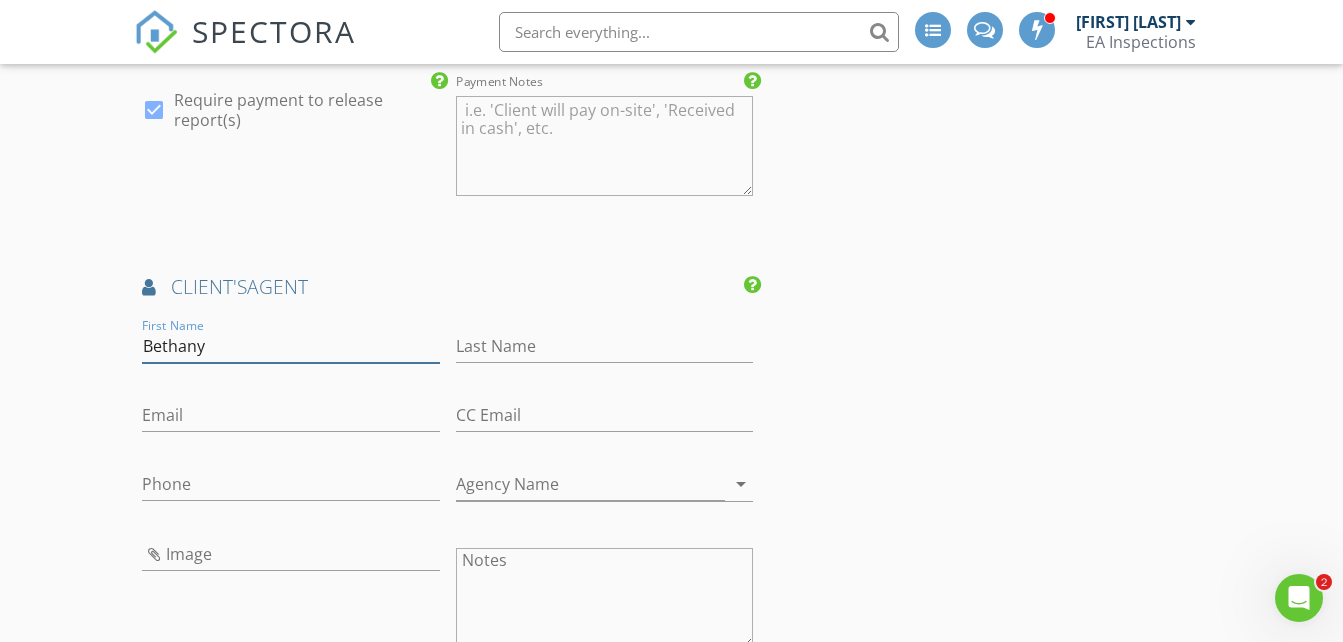 type on "Bethany" 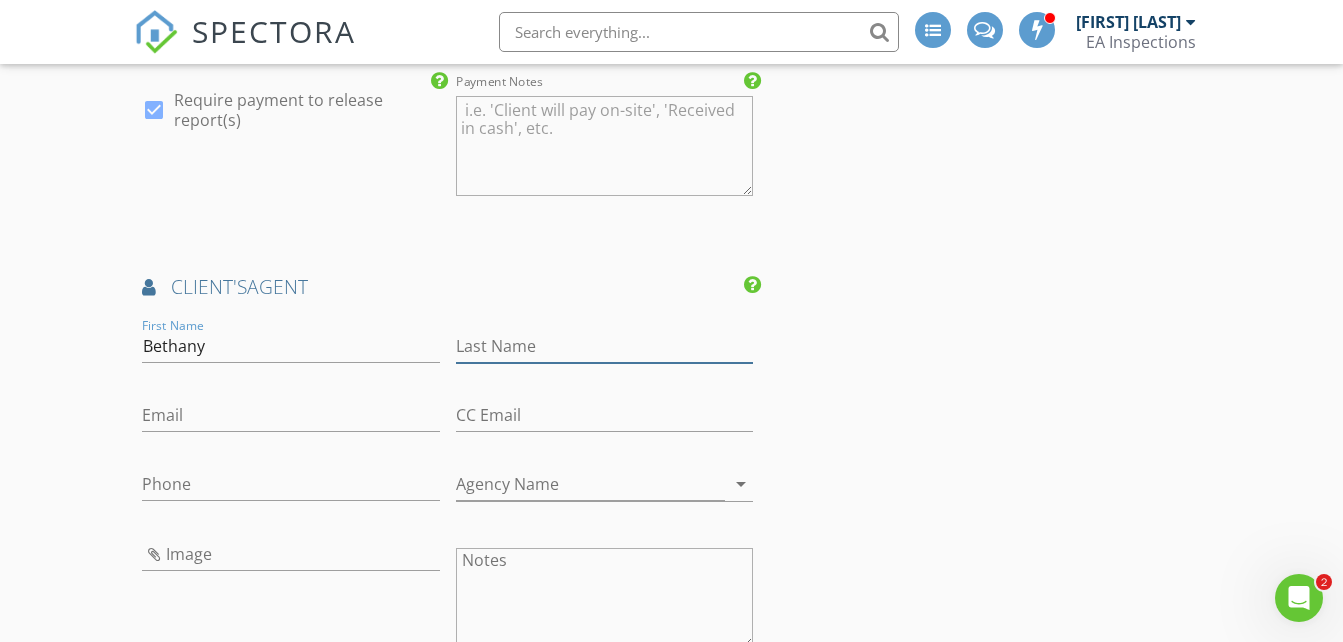 click on "Last Name" at bounding box center [604, 346] 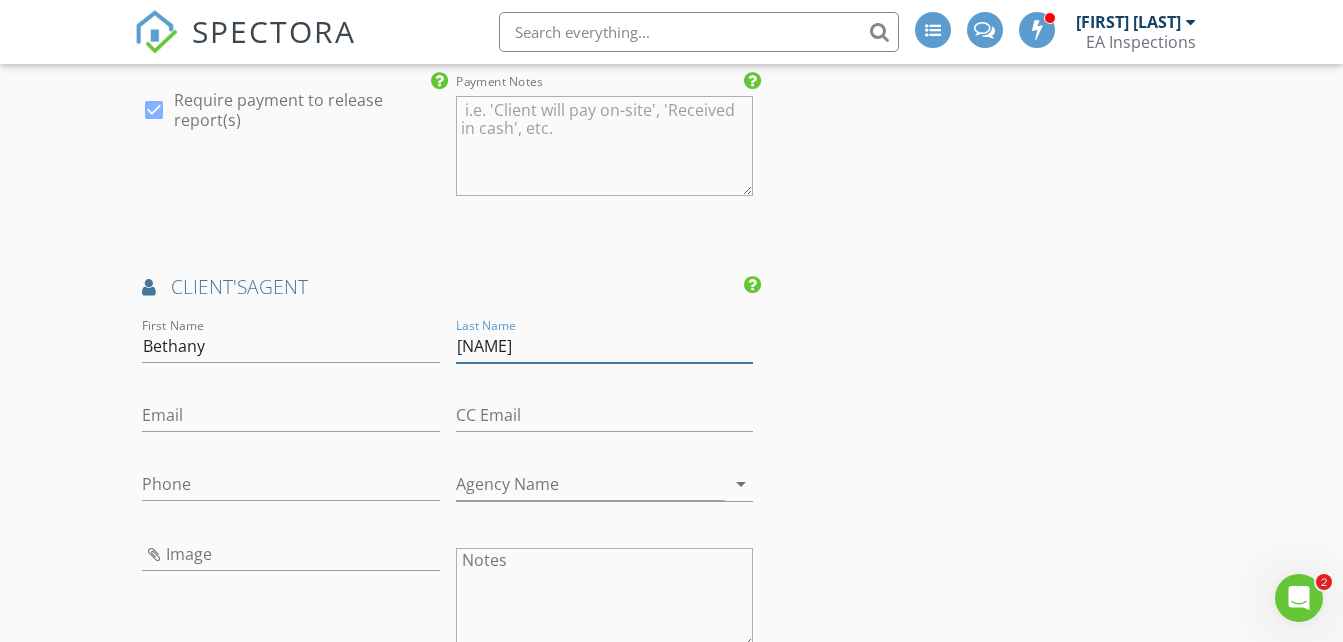 type on "Columbo" 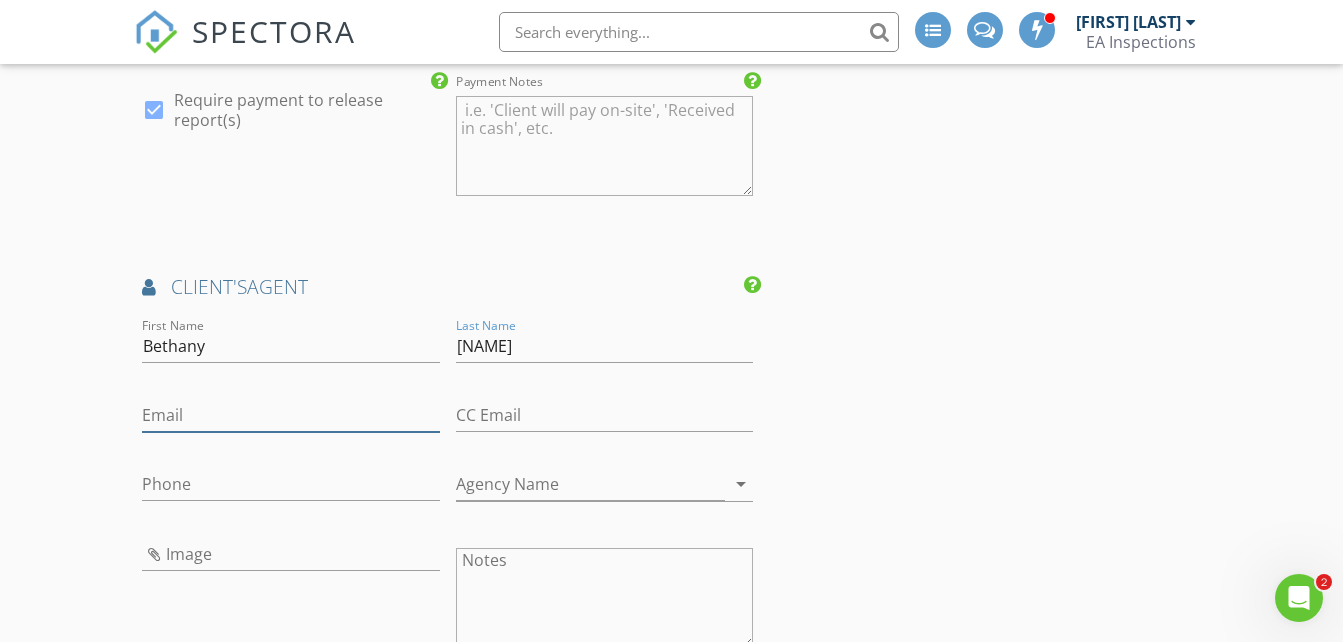 click on "Email" at bounding box center [290, 415] 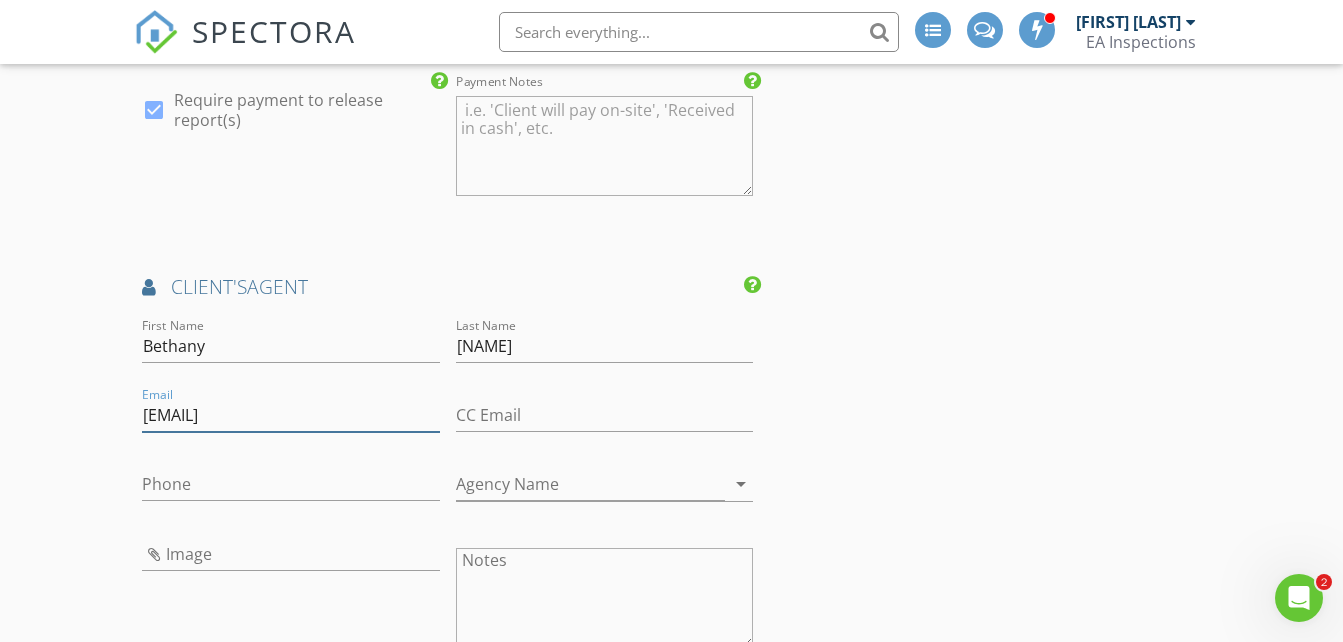 type on "bethany@teamcolombo.com" 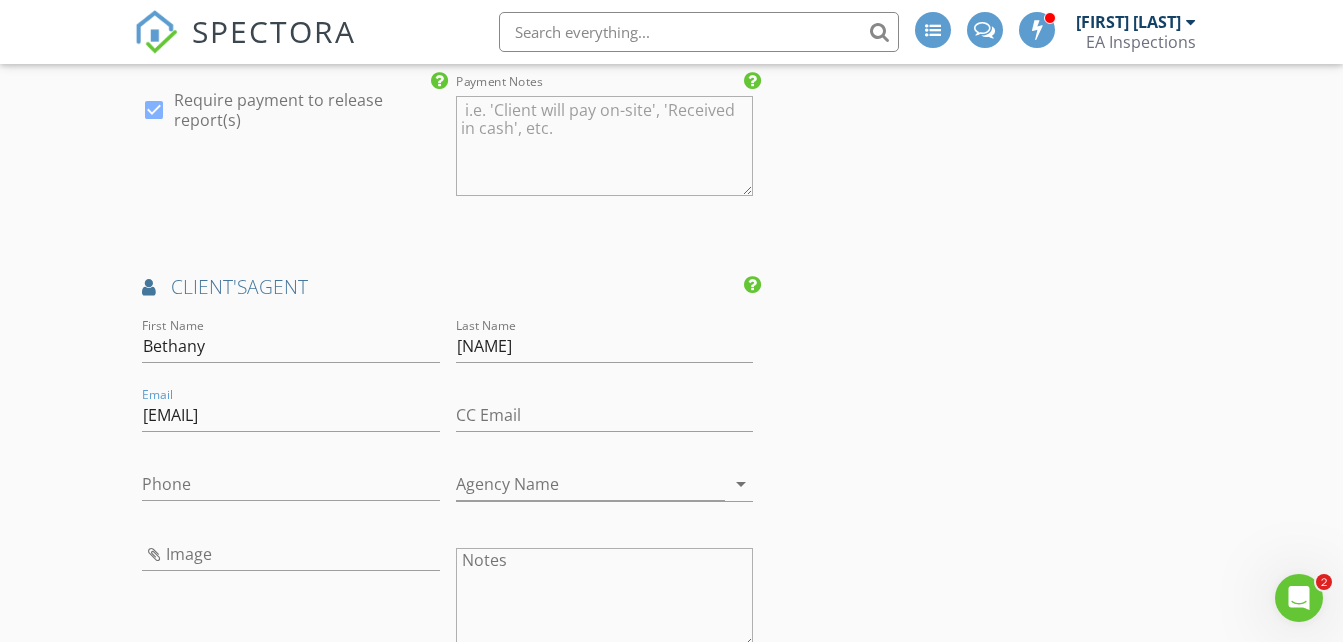 click on "INSPECTOR(S)
check_box   Evin Arnold   PRIMARY   Evin Arnold arrow_drop_down   check_box_outline_blank Evin Arnold specifically requested
Date/Time
08/04/2025 3:00 PM
Location
Address Form       Can't find your address?   Click here.
client
check_box Enable Client CC email for this inspection   Client Search     check_box_outline_blank Client is a Company/Organization     First Name Megan   Last Name Minier   Email Grossmanbilling@gmail.com   CC Email   Phone 760-879-5929           Notes   Private Notes
ADD ADDITIONAL client
SERVICES
check_box   Residential Inspection   Residential Inspection arrow_drop_down     Select Discount Code arrow_drop_down    Charges    Residential Inspection
$400.00 (Base)
$400.00    TOTAL" at bounding box center [671, 40] 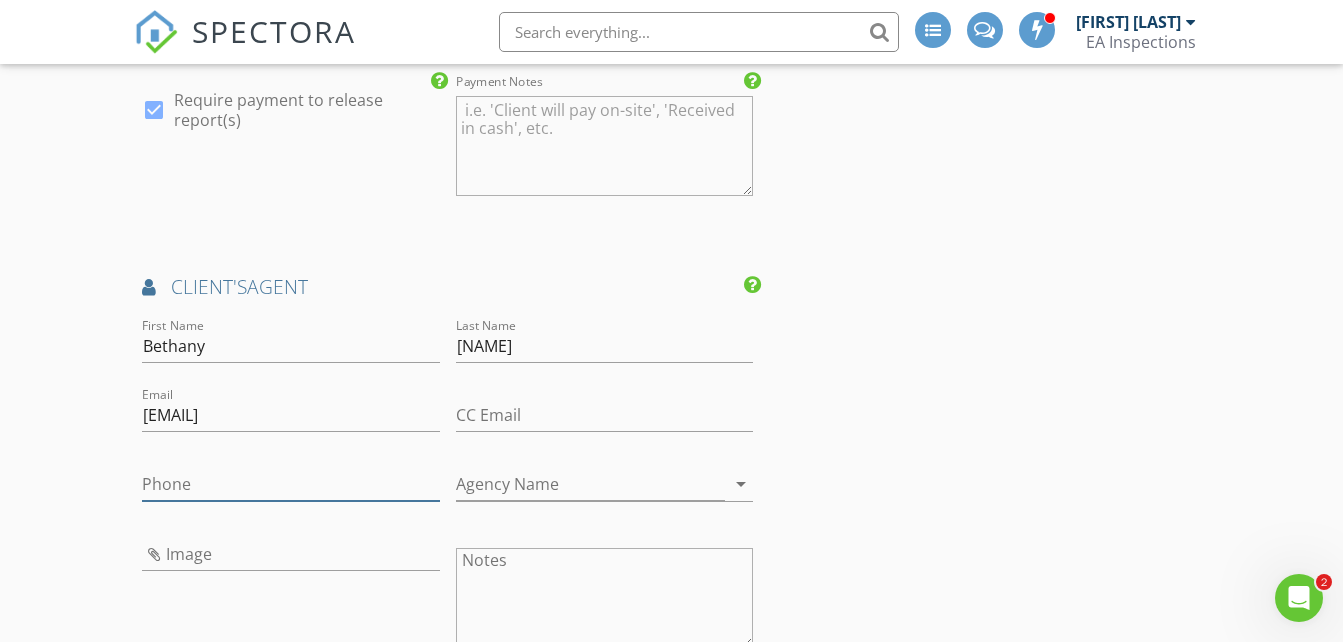 click on "Phone" at bounding box center [290, 484] 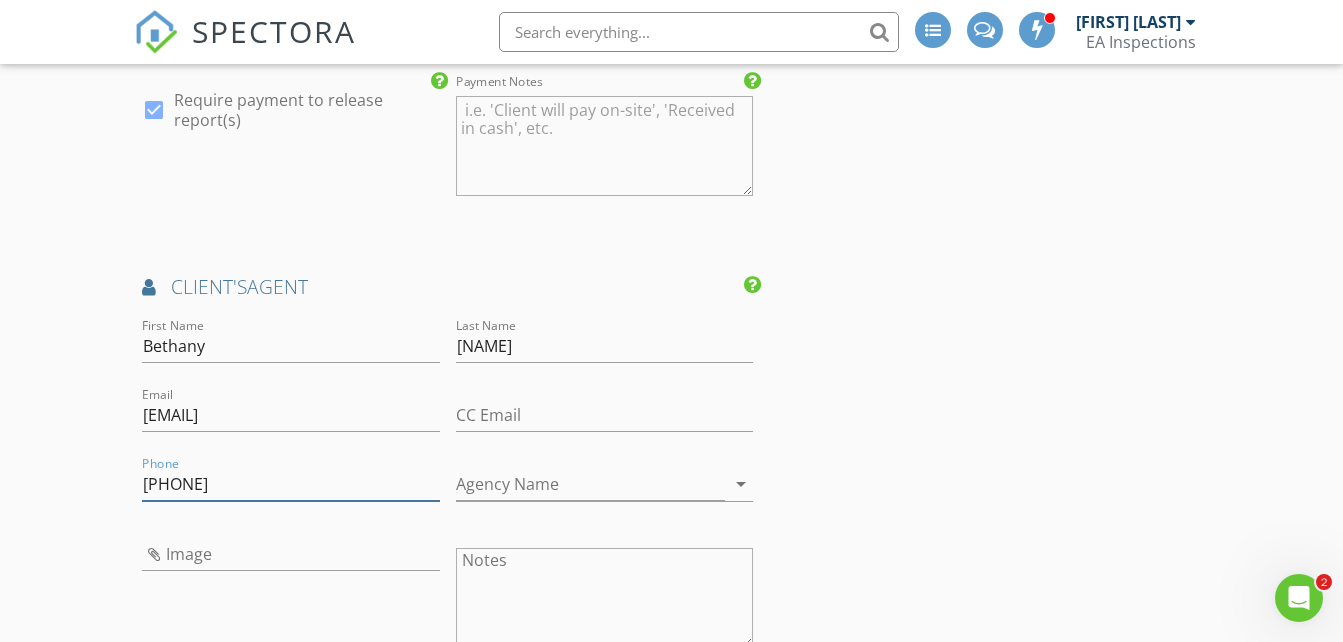 type on "760-669-2550" 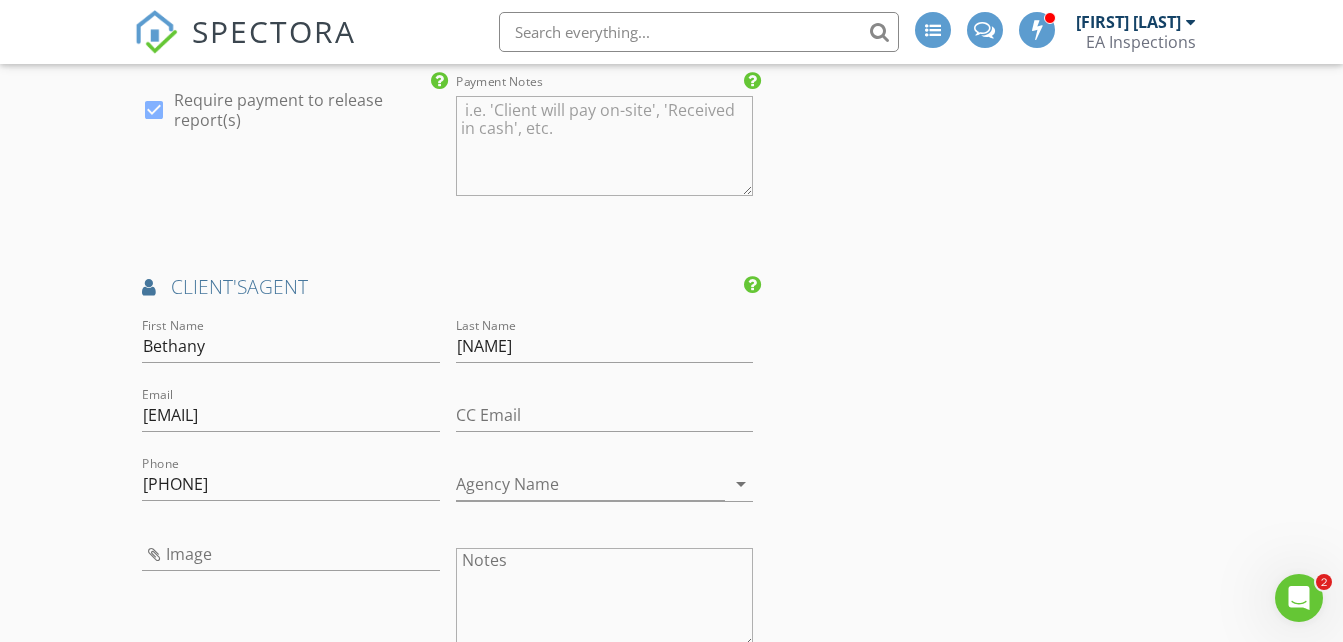 click on "INSPECTOR(S)
check_box   Evin Arnold   PRIMARY   Evin Arnold arrow_drop_down   check_box_outline_blank Evin Arnold specifically requested
Date/Time
08/04/2025 3:00 PM
Location
Address Form       Can't find your address?   Click here.
client
check_box Enable Client CC email for this inspection   Client Search     check_box_outline_blank Client is a Company/Organization     First Name Megan   Last Name Minier   Email Grossmanbilling@gmail.com   CC Email   Phone 760-879-5929           Notes   Private Notes
ADD ADDITIONAL client
SERVICES
check_box   Residential Inspection   Residential Inspection arrow_drop_down     Select Discount Code arrow_drop_down    Charges    Residential Inspection
$400.00 (Base)
$400.00    TOTAL" at bounding box center (671, 40) 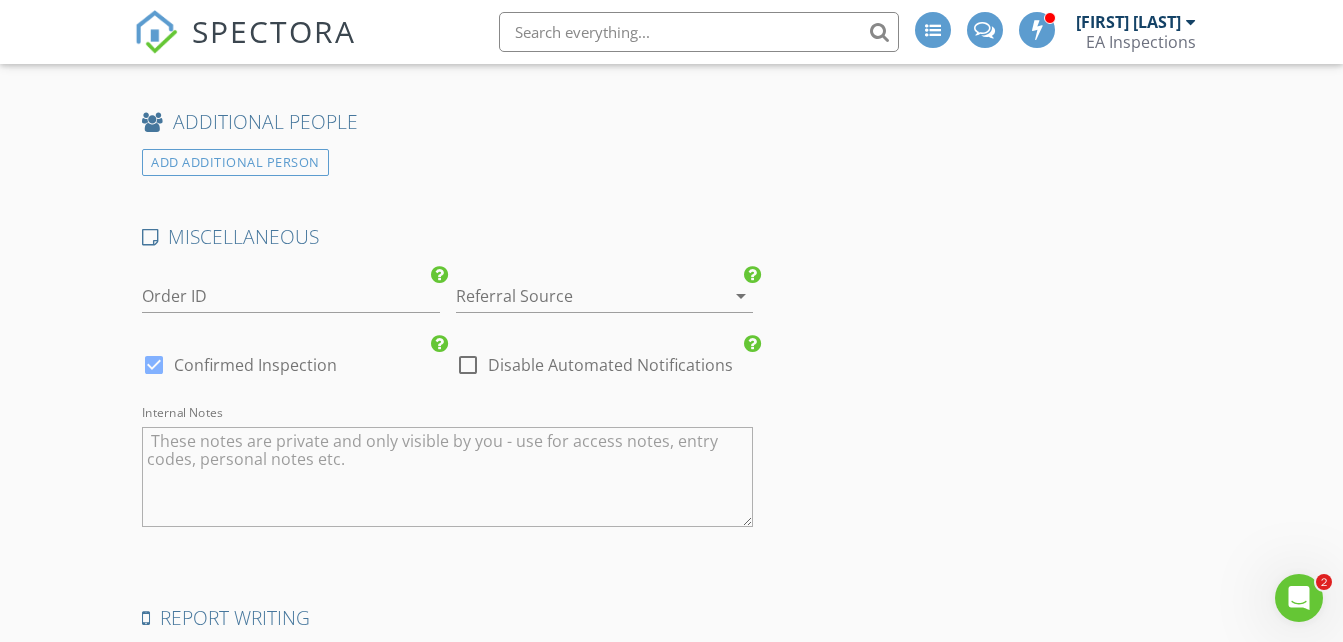 scroll, scrollTop: 3143, scrollLeft: 0, axis: vertical 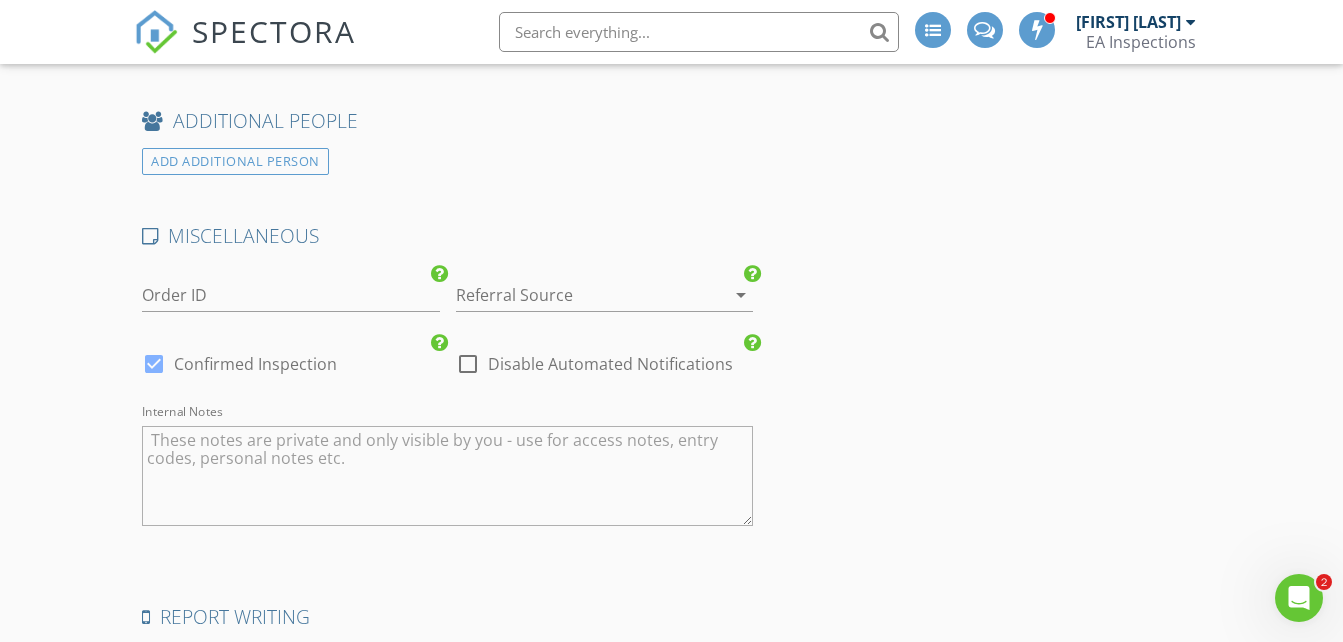 click at bounding box center [576, 295] 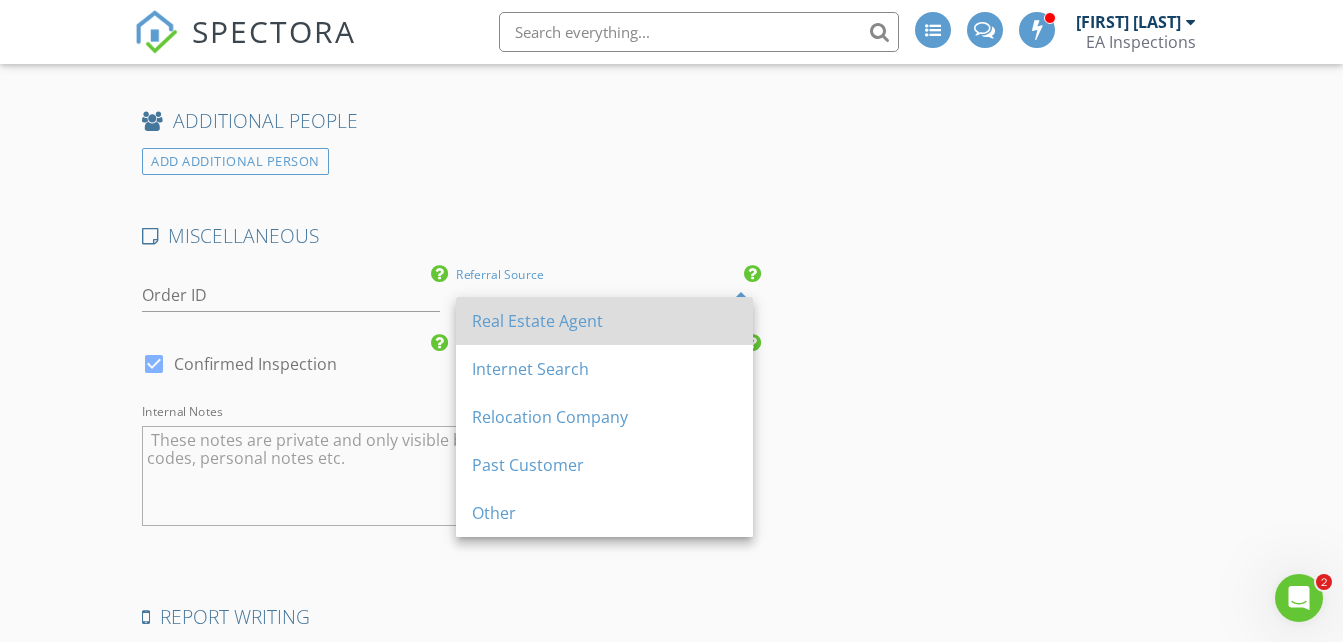 click on "Real Estate Agent" at bounding box center (604, 321) 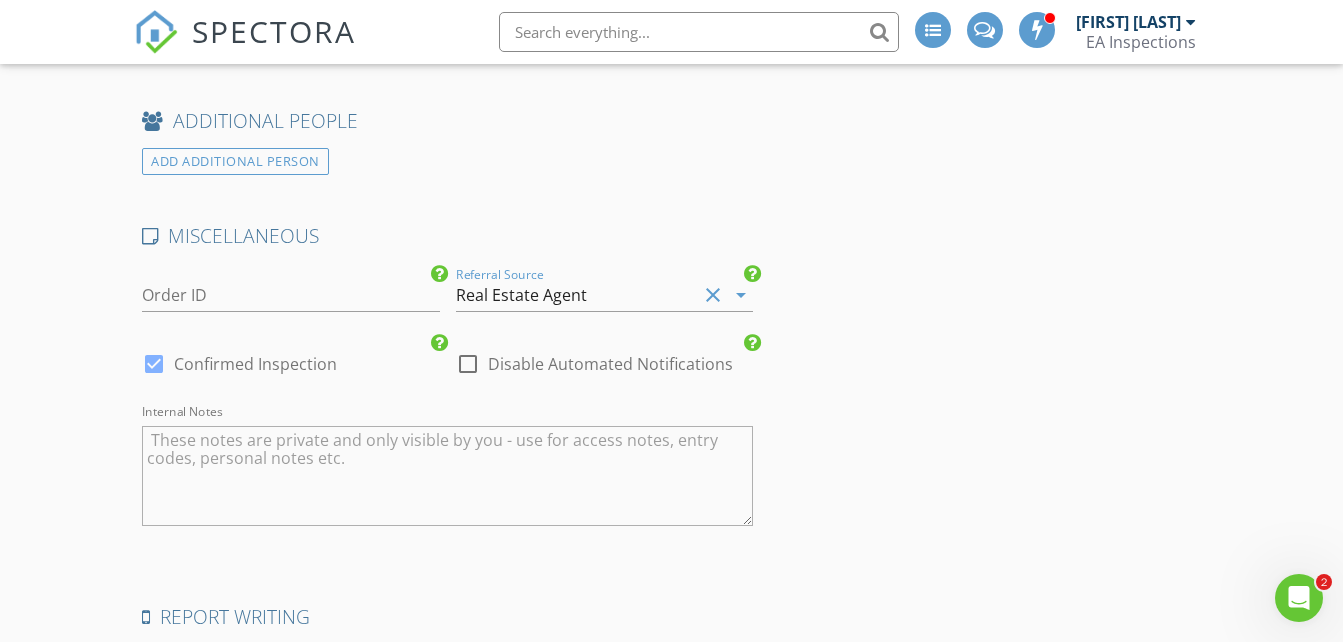 click on "INSPECTOR(S)
check_box   Evin Arnold   PRIMARY   Evin Arnold arrow_drop_down   check_box_outline_blank Evin Arnold specifically requested
Date/Time
08/04/2025 3:00 PM
Location
Address Form       Can't find your address?   Click here.
client
check_box Enable Client CC email for this inspection   Client Search     check_box_outline_blank Client is a Company/Organization     First Name Megan   Last Name Minier   Email Grossmanbilling@gmail.com   CC Email   Phone 760-879-5929           Notes   Private Notes
ADD ADDITIONAL client
SERVICES
check_box   Residential Inspection   Residential Inspection arrow_drop_down     Select Discount Code arrow_drop_down    Charges    Residential Inspection
$400.00 (Base)
$400.00    TOTAL" at bounding box center [671, -1021] 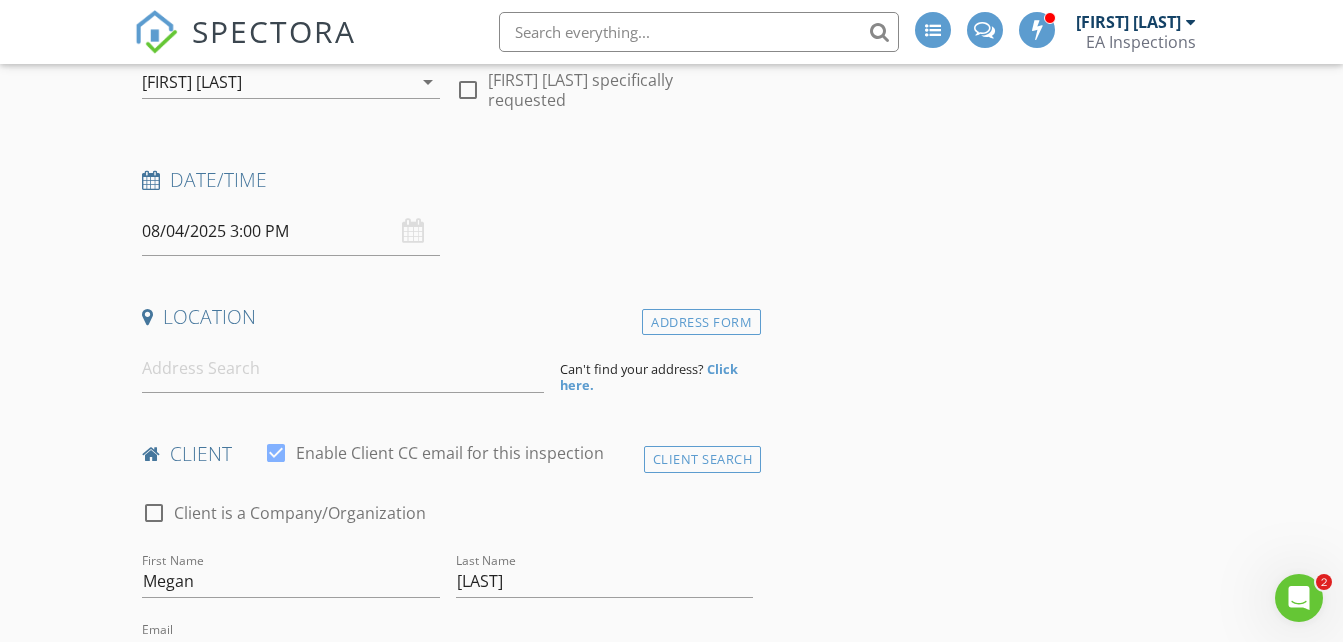 scroll, scrollTop: 225, scrollLeft: 0, axis: vertical 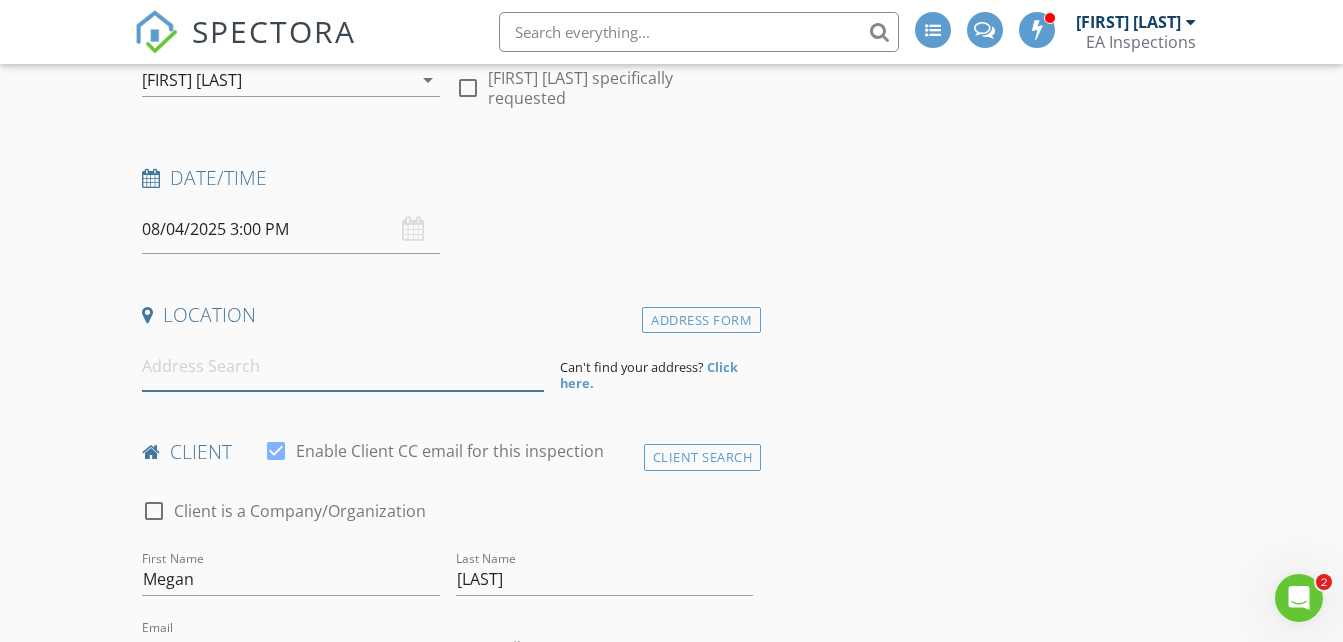 click at bounding box center [343, 366] 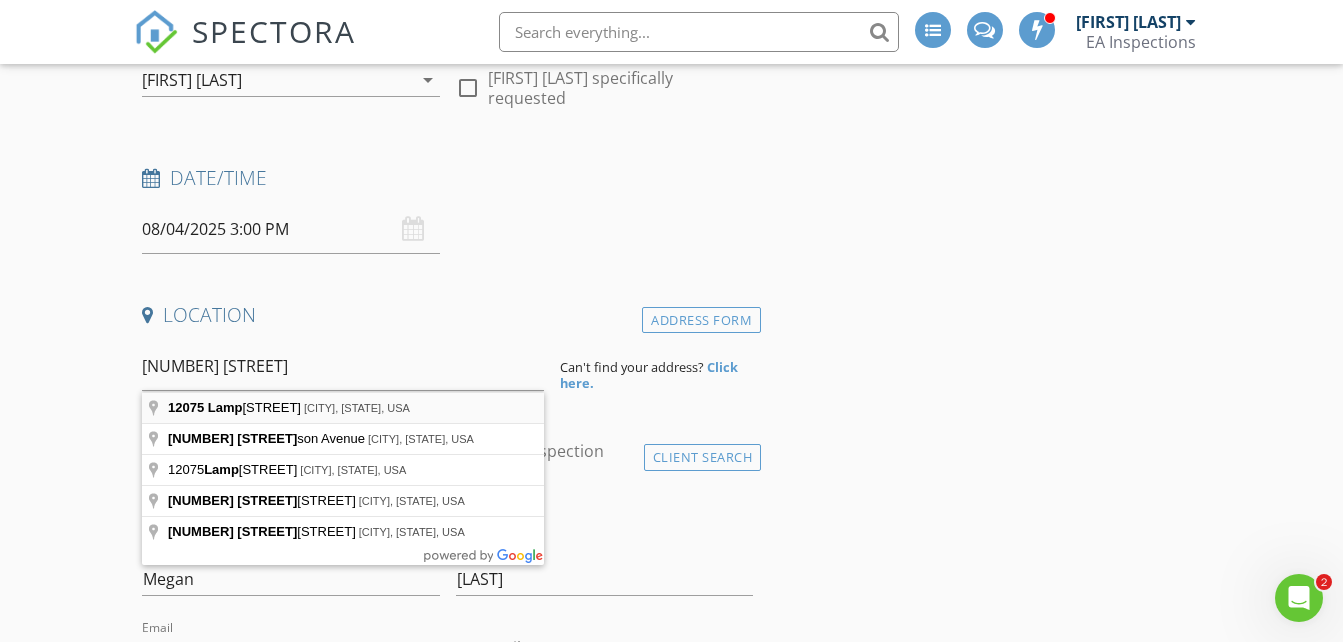 type on "12075 Lamplighter Lane, Oak Hills, CA, USA" 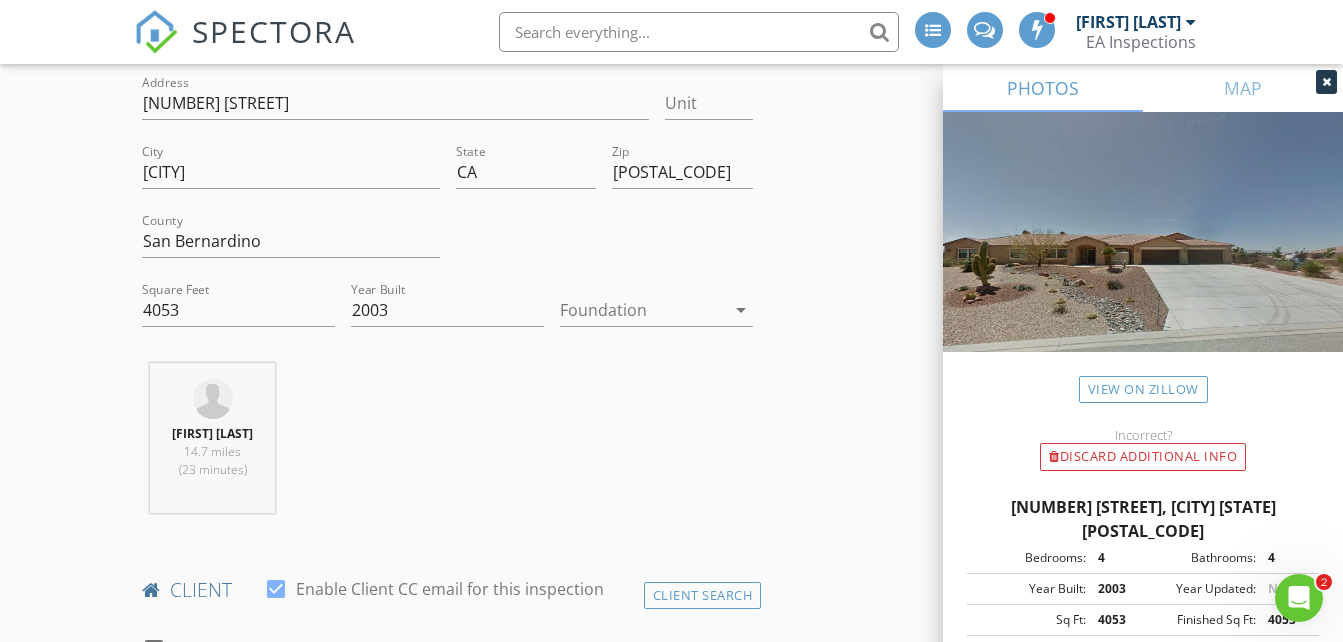scroll, scrollTop: 497, scrollLeft: 0, axis: vertical 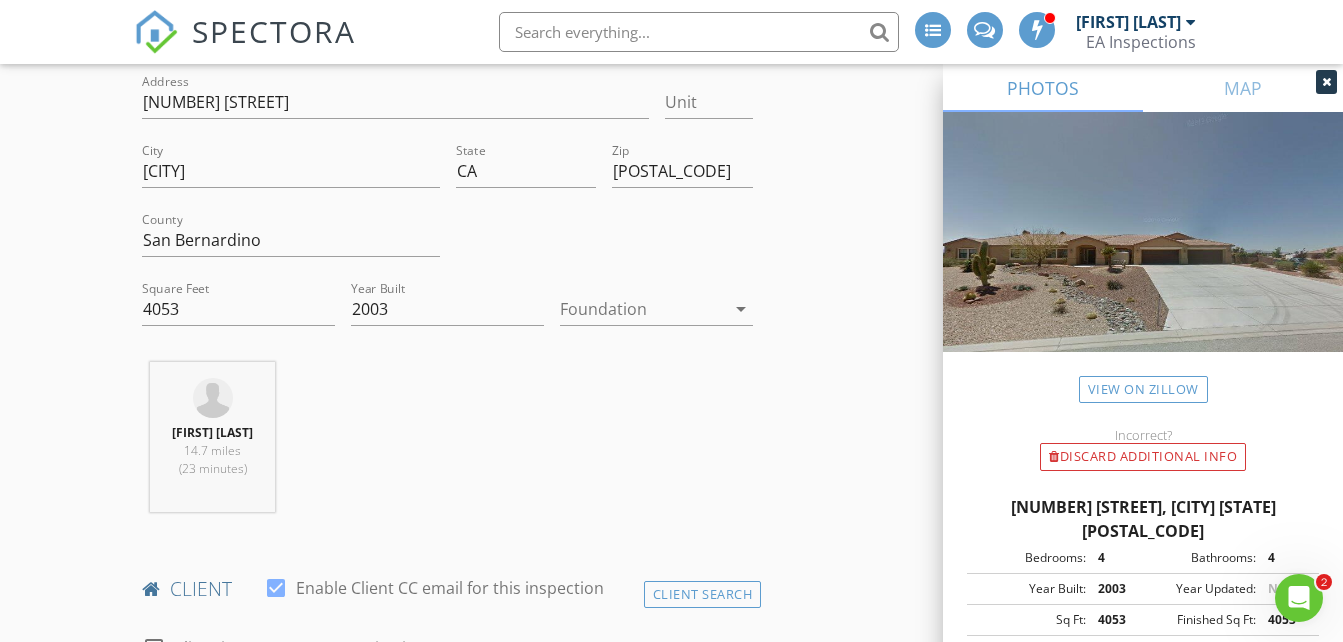 click at bounding box center [642, 309] 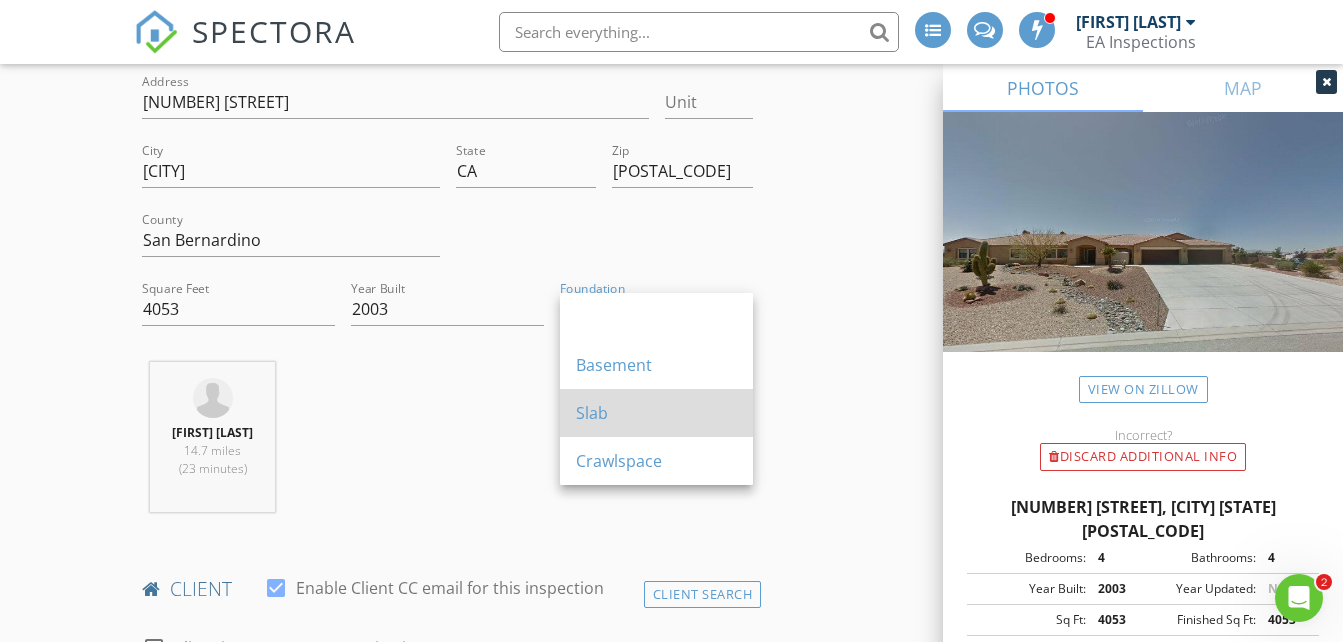 click on "Slab" at bounding box center [656, 413] 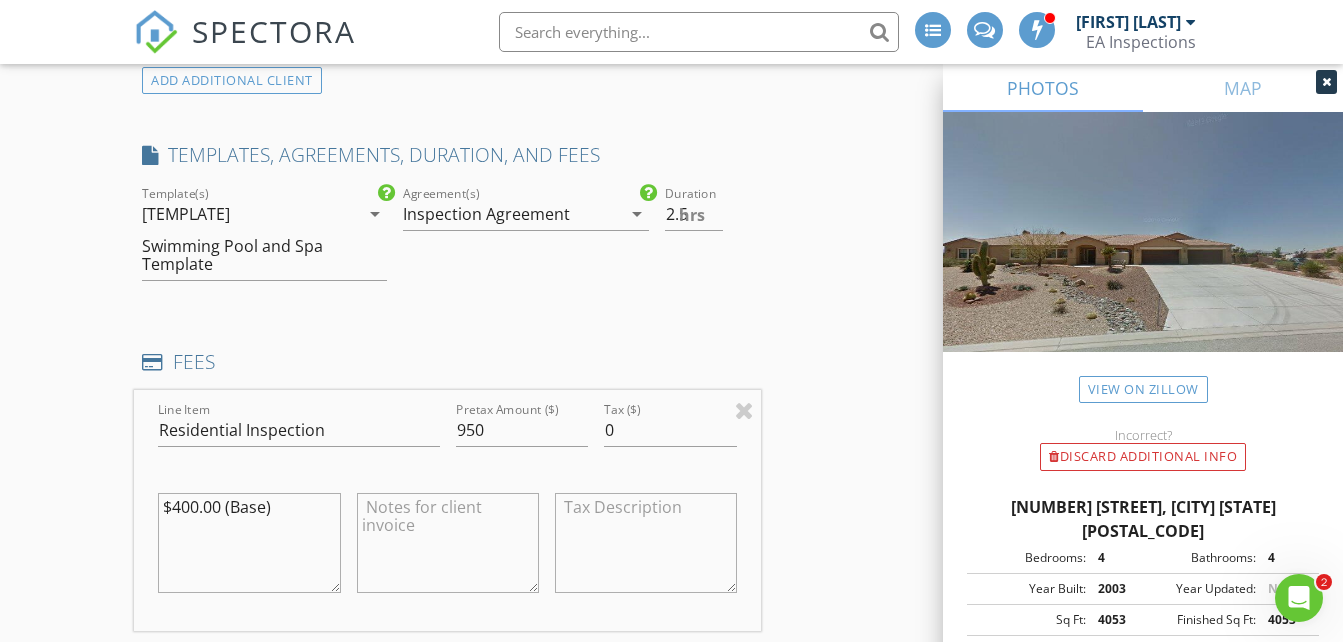 scroll, scrollTop: 1649, scrollLeft: 0, axis: vertical 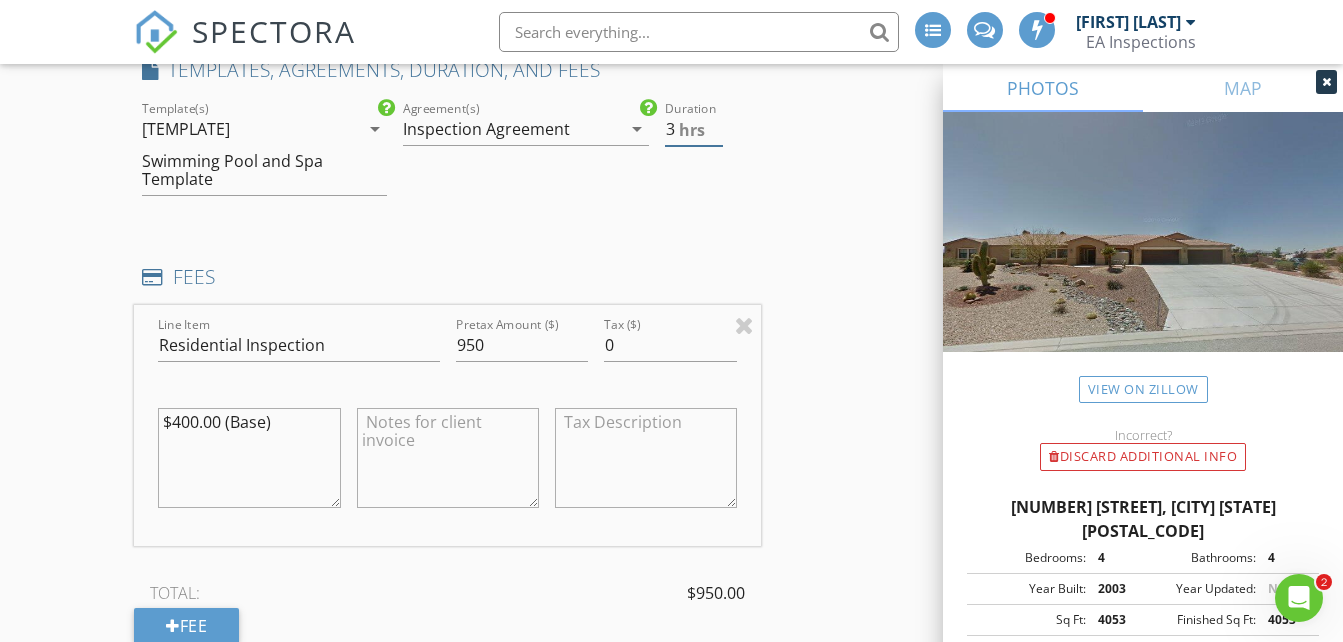 click on "3" at bounding box center (694, 129) 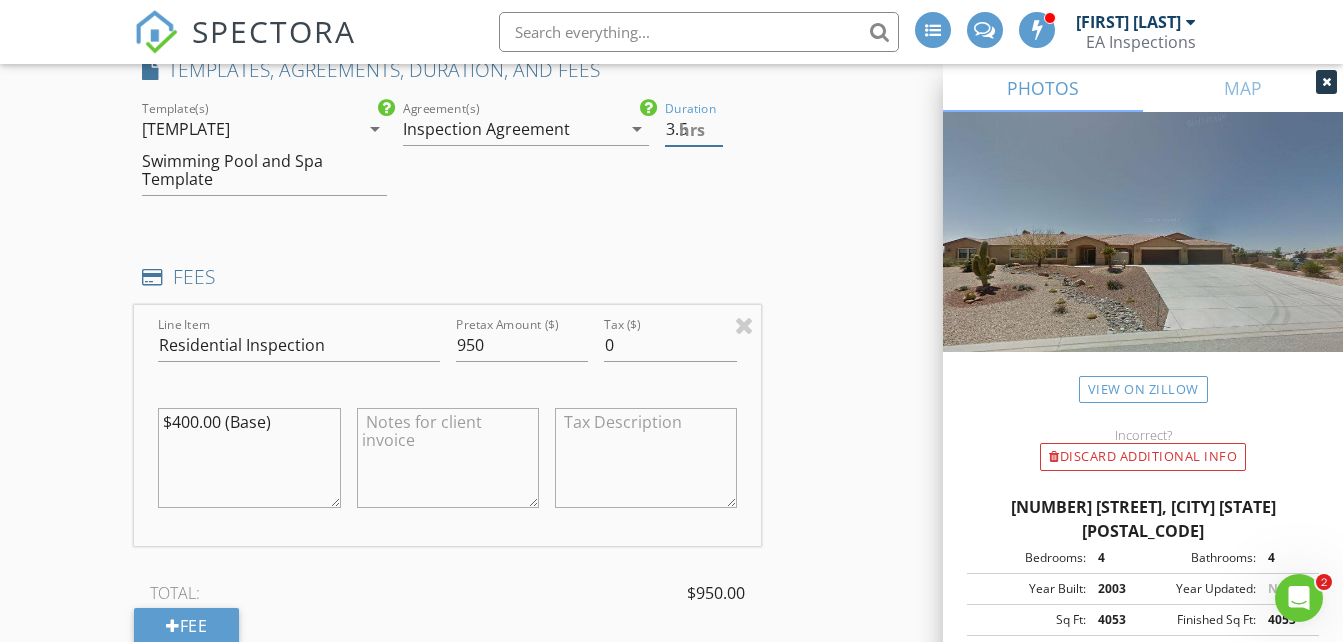 click on "3.5" at bounding box center (694, 129) 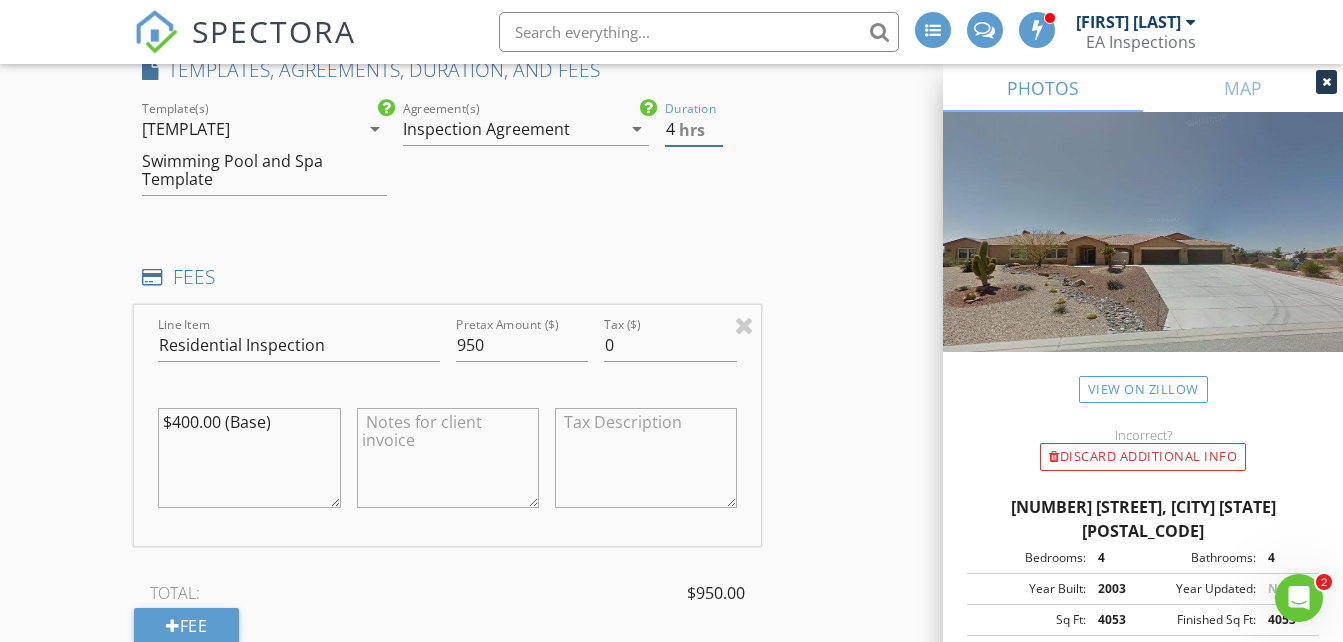 type on "4" 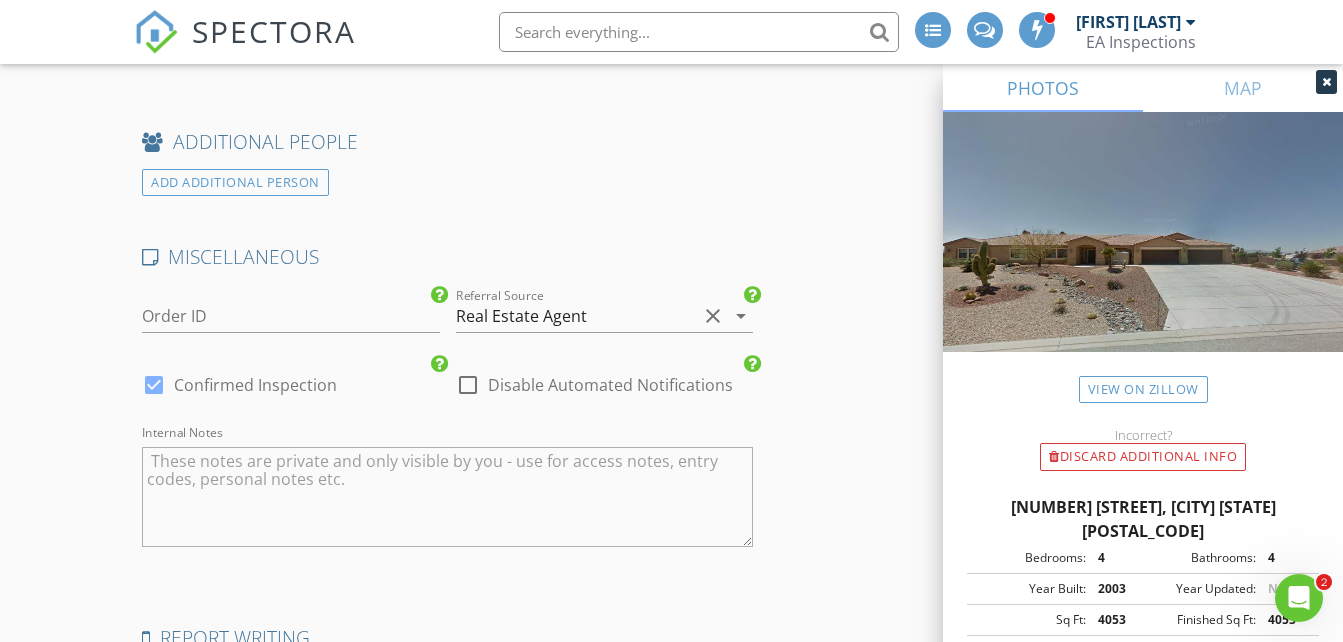 scroll, scrollTop: 3846, scrollLeft: 0, axis: vertical 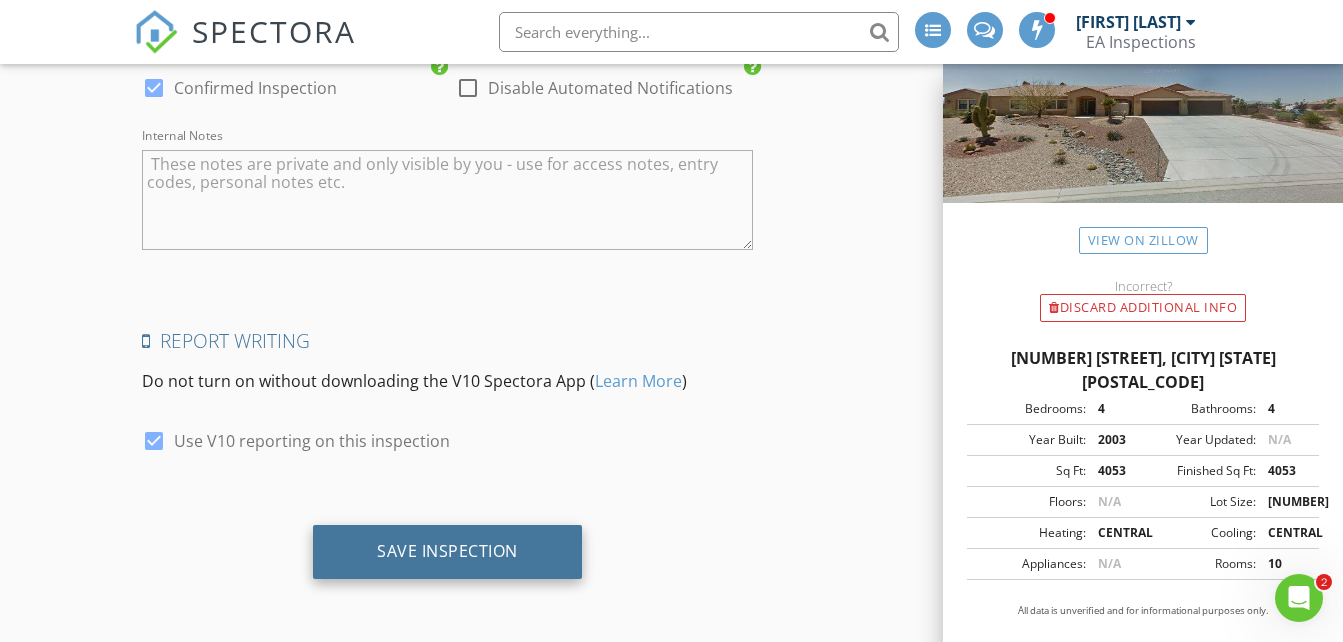 click on "Save Inspection" at bounding box center [447, 551] 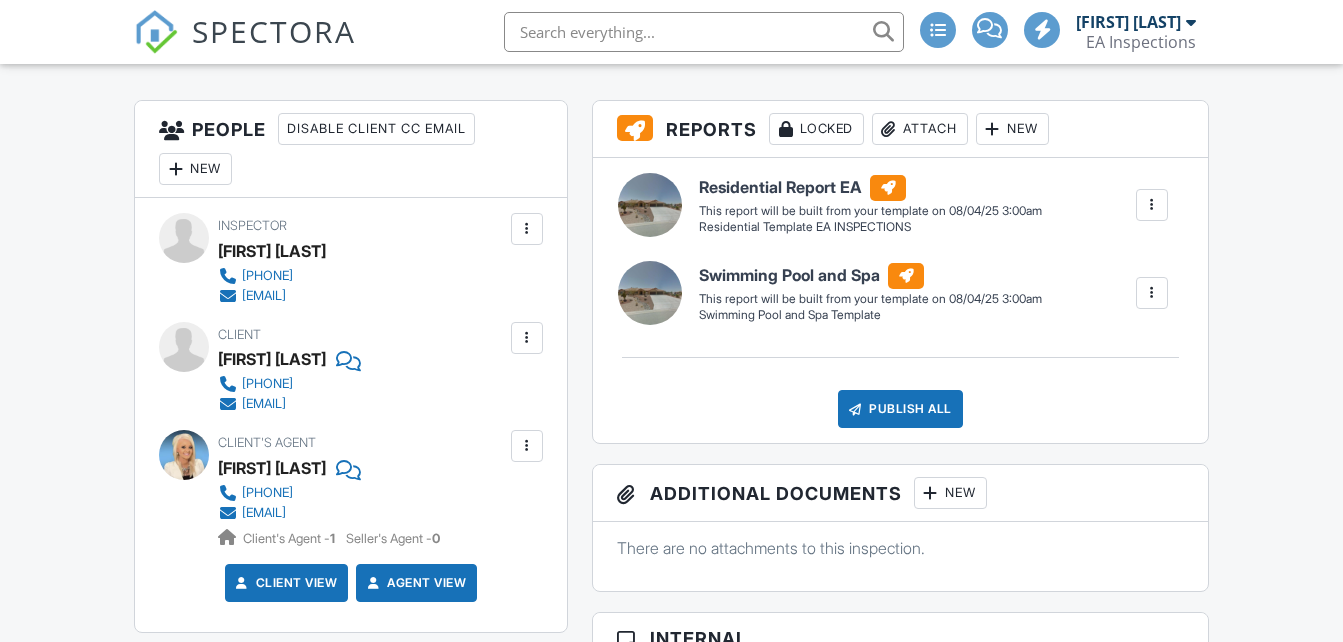 scroll, scrollTop: 612, scrollLeft: 0, axis: vertical 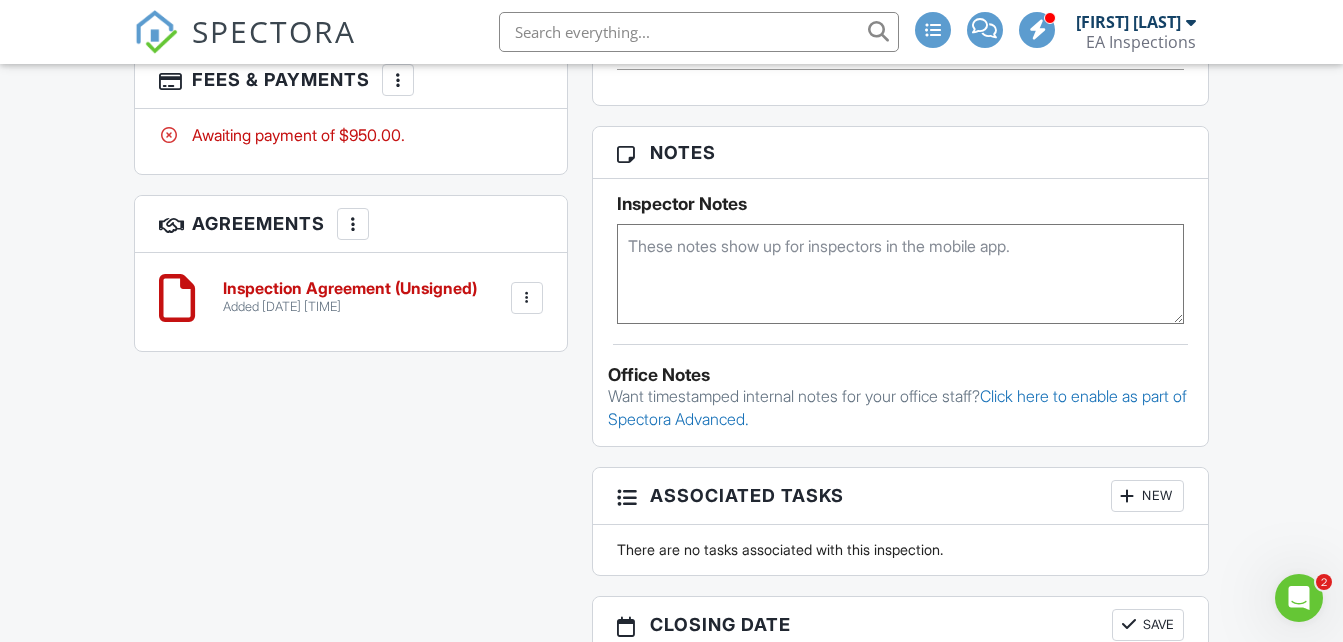 click at bounding box center [527, 298] 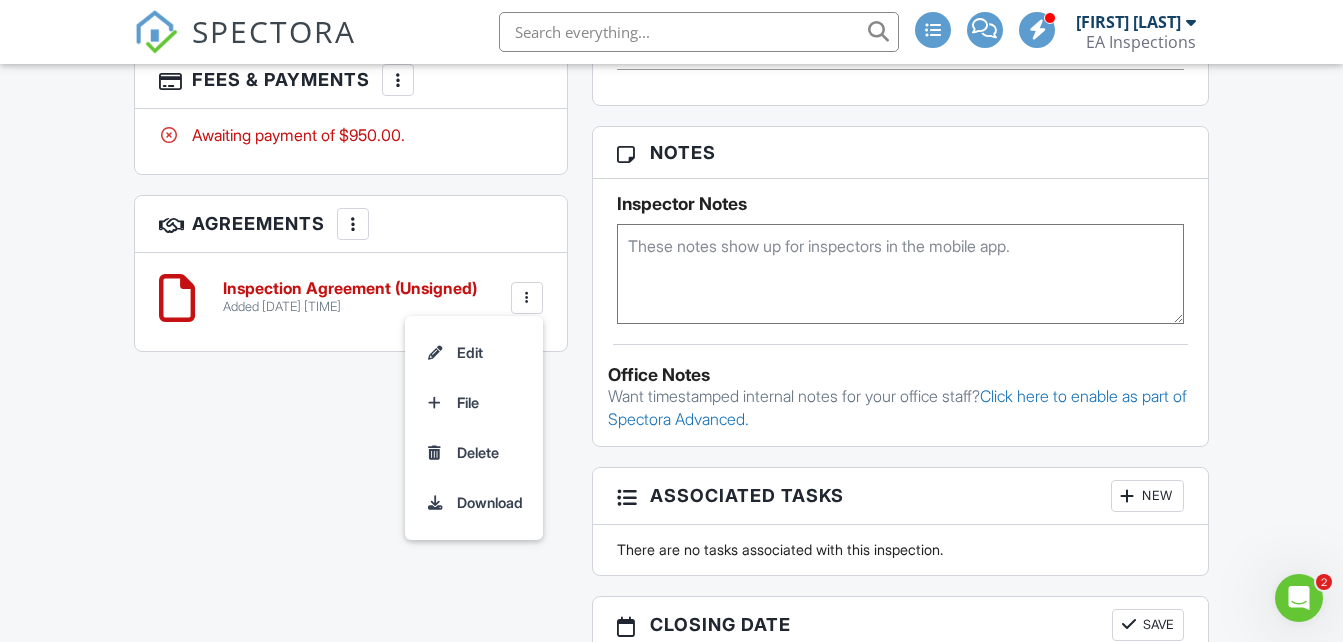 click on "All emails and texts are disabled for this inspection!
All emails and texts have been disabled for this inspection. This may have happened due to someone manually disabling them or this inspection being unconfirmed when it was scheduled. To re-enable emails and texts for this inspection, click the button below.
Turn on emails and texts
Turn on and Requeue Notifications
Reports
Locked
Attach
New
Residential Report EA
Residential Template EA INSPECTIONS
Edit
View
Residential Report EA
Residential Template EA INSPECTIONS
This report will be built from your template on [DATE] [TIME]
Quick Publish
Copy
Build Now
Delete
Swimming Pool and Spa
Swimming Pool and Spa Template
Edit
View
Swimming Pool and Spa
Swimming Pool and Spa Template
Quick Publish
Copy" at bounding box center (671, 88) 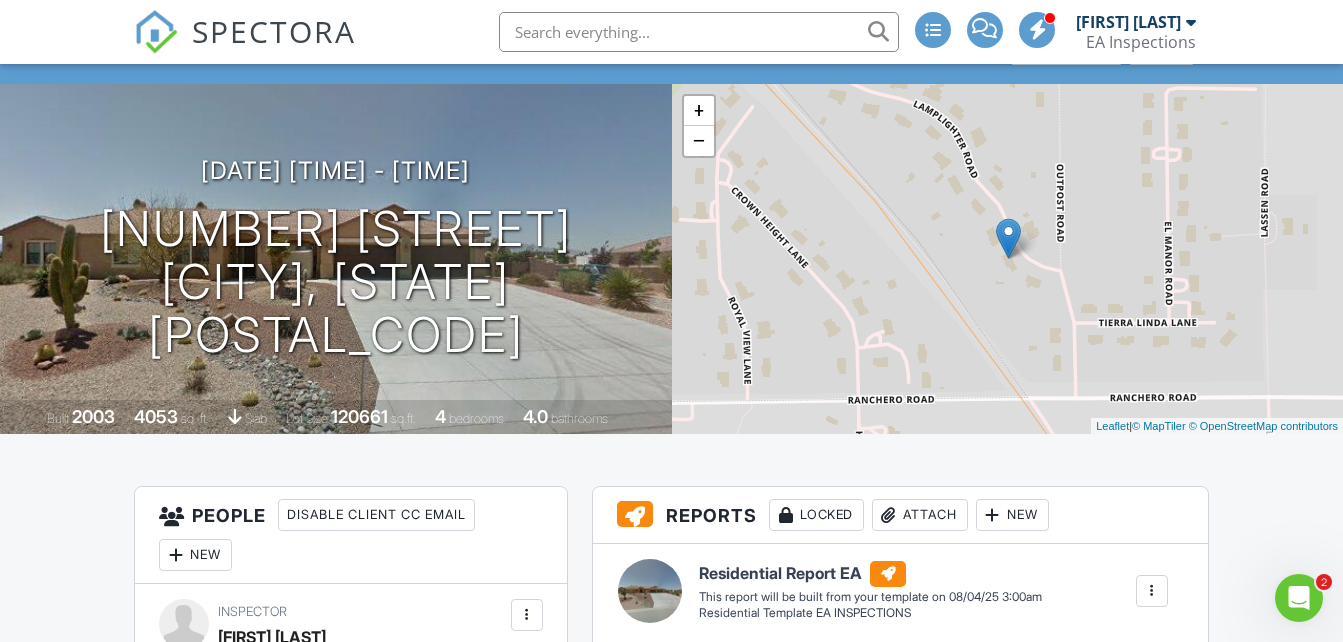scroll, scrollTop: 0, scrollLeft: 0, axis: both 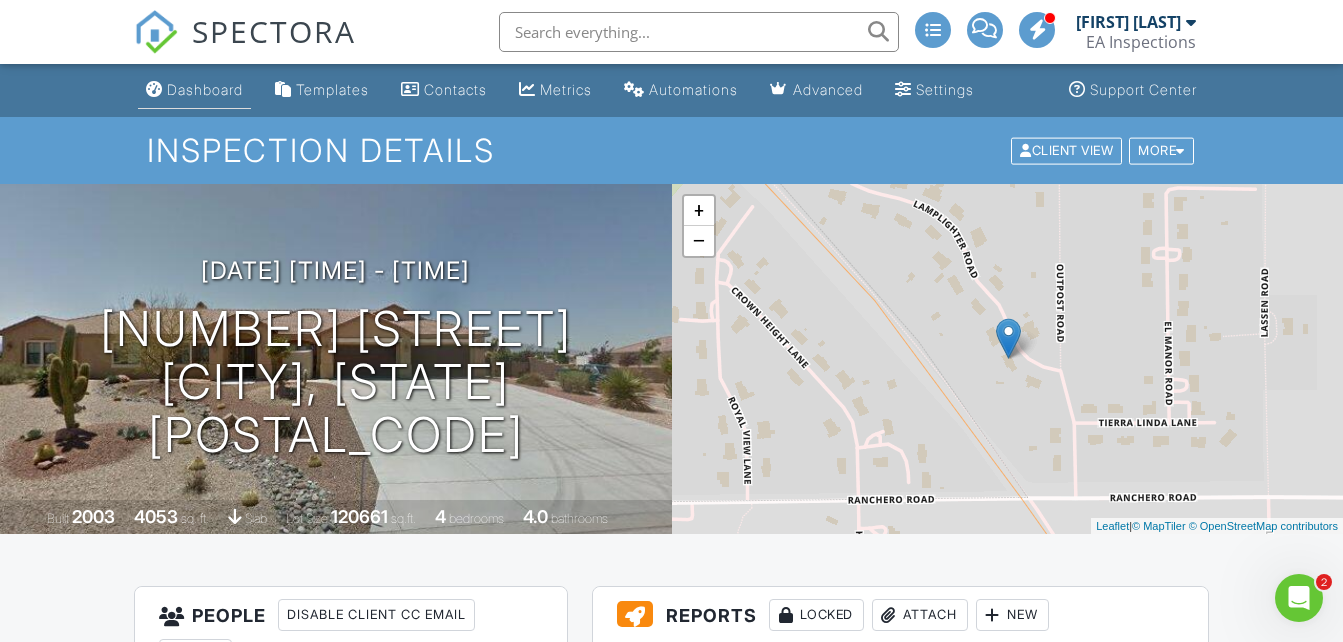 click on "Dashboard" at bounding box center [205, 89] 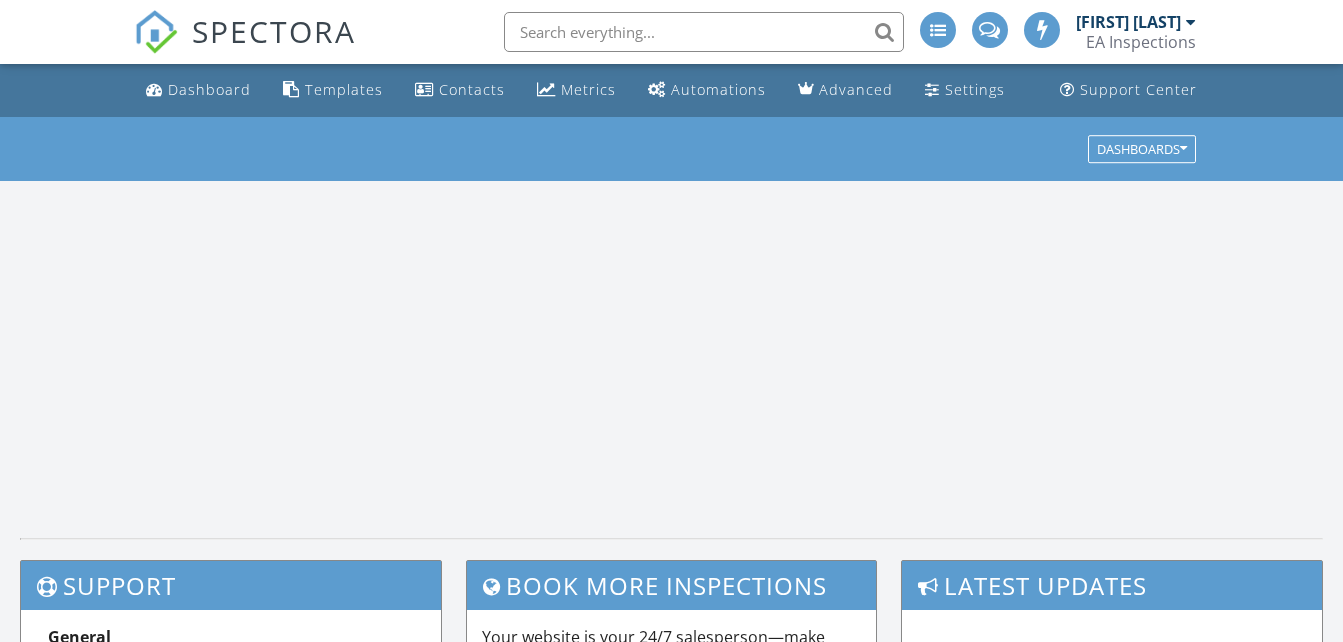 scroll, scrollTop: 0, scrollLeft: 0, axis: both 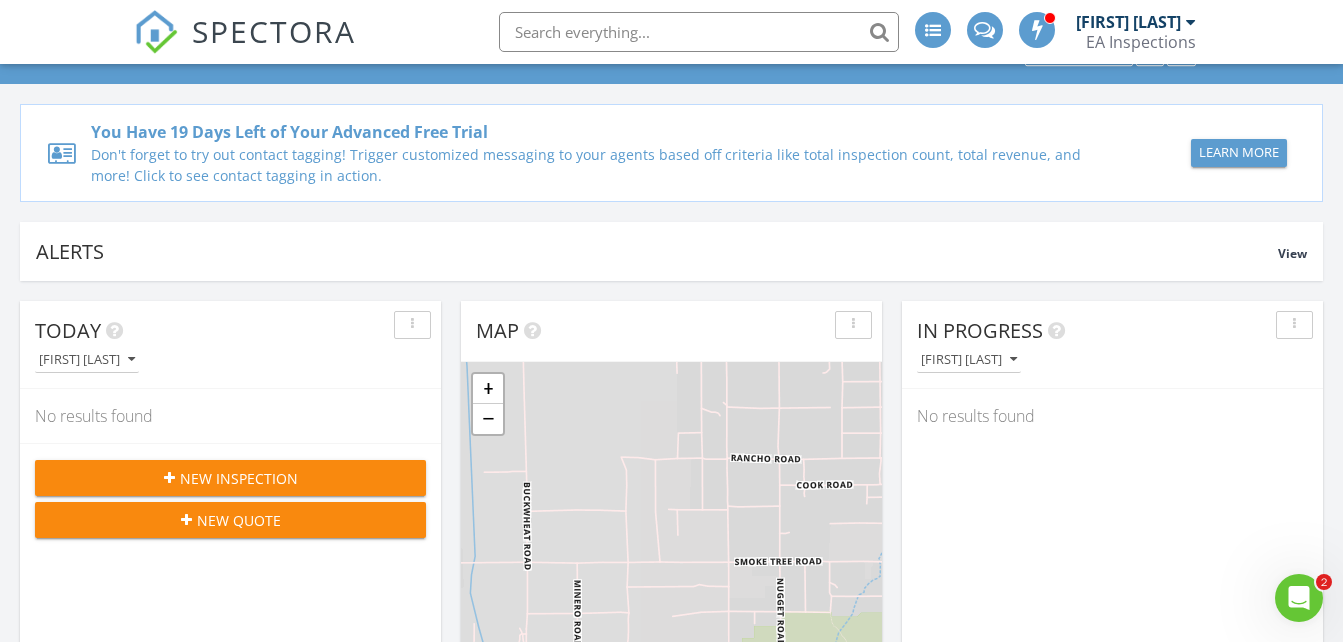click on "New Inspection" at bounding box center [239, 478] 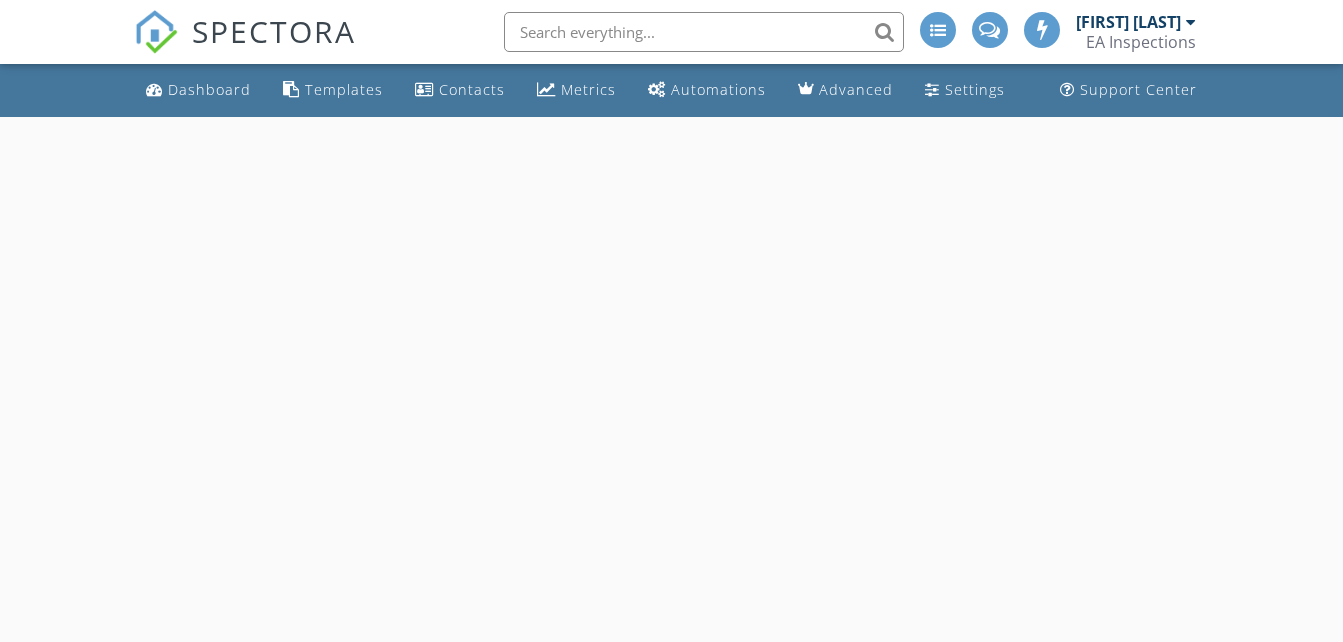 scroll, scrollTop: 0, scrollLeft: 0, axis: both 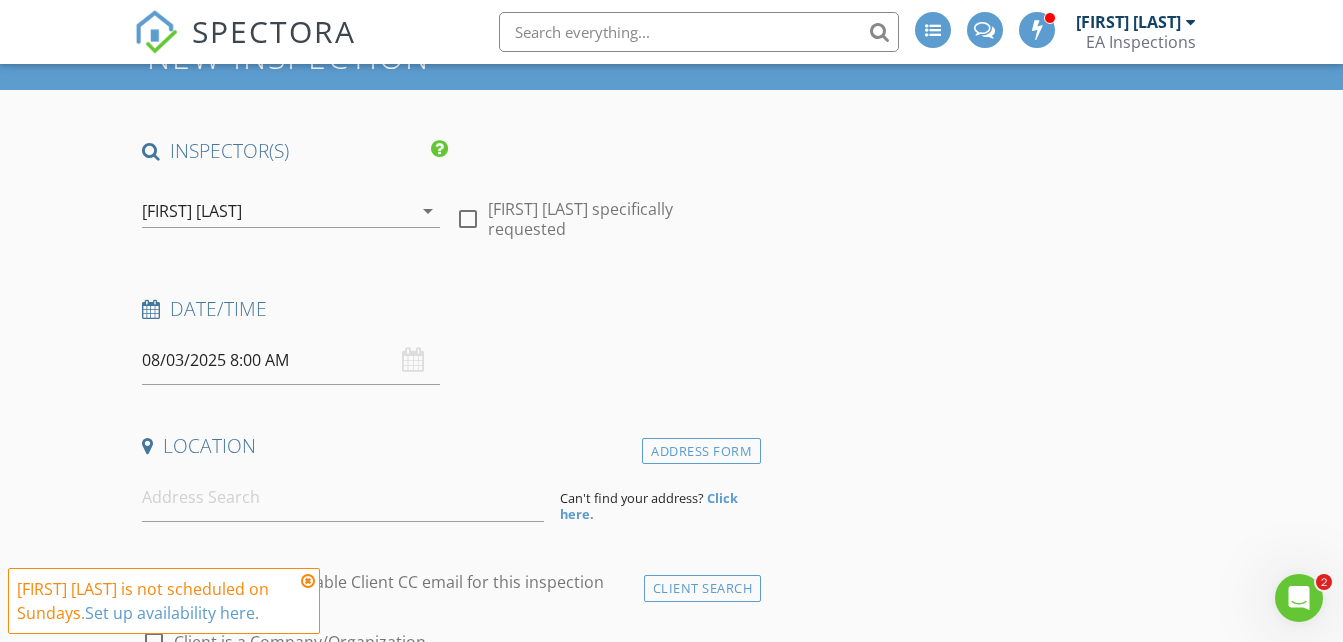 click at bounding box center (468, 219) 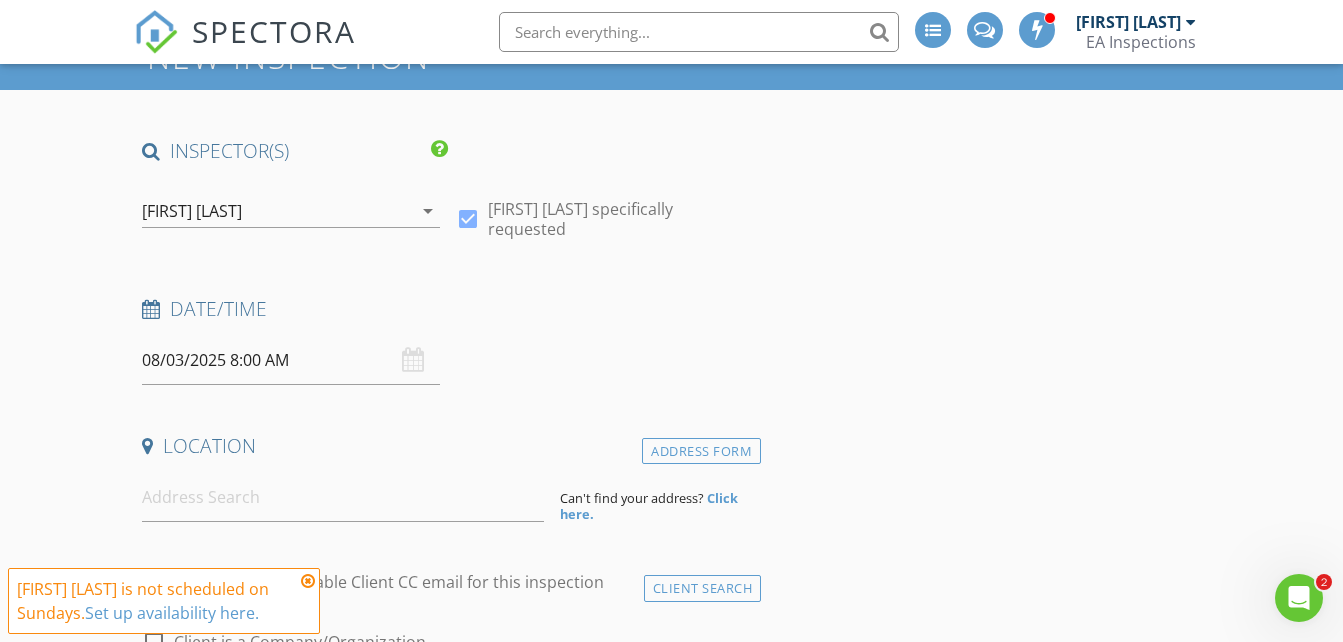 click on "08/03/2025 8:00 AM" at bounding box center [290, 360] 